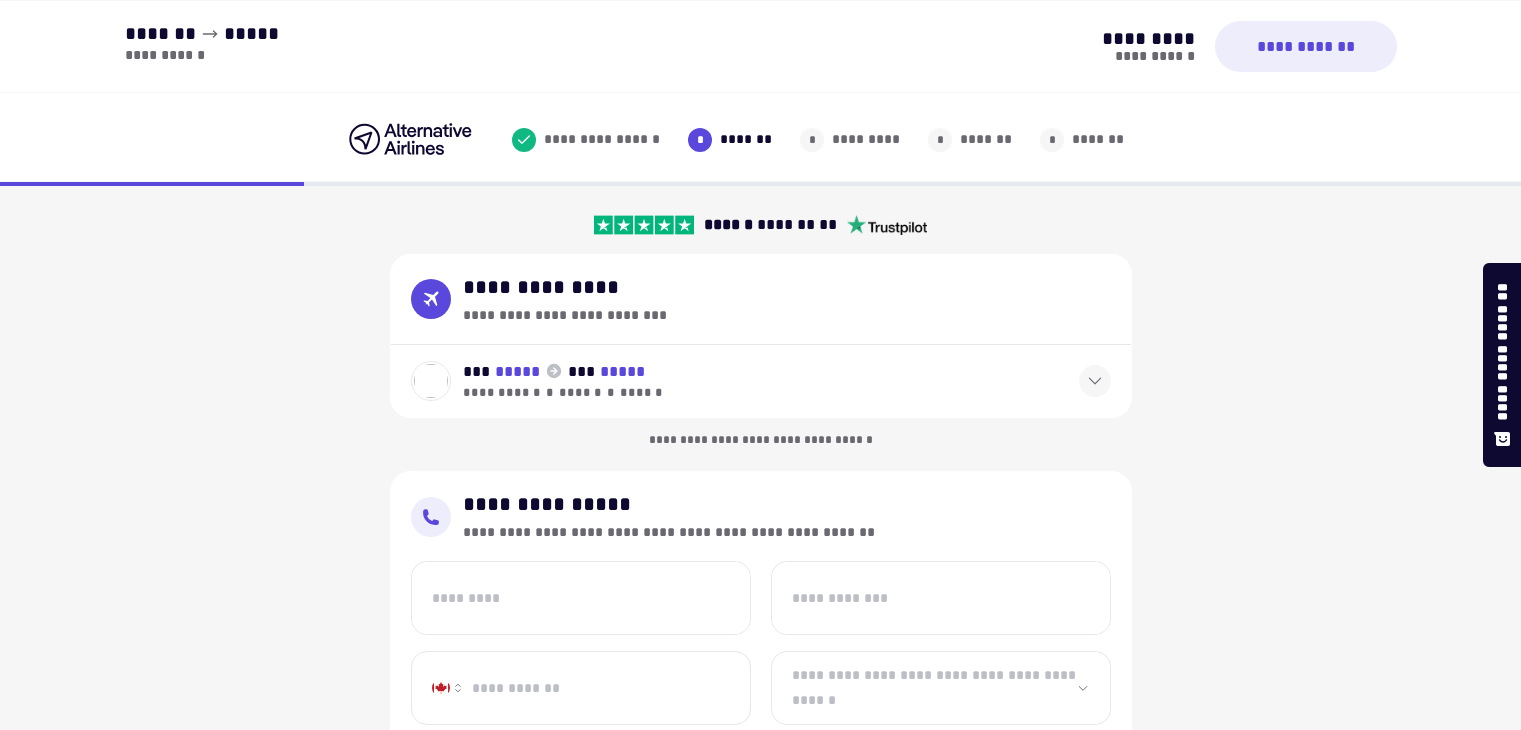 select on "**" 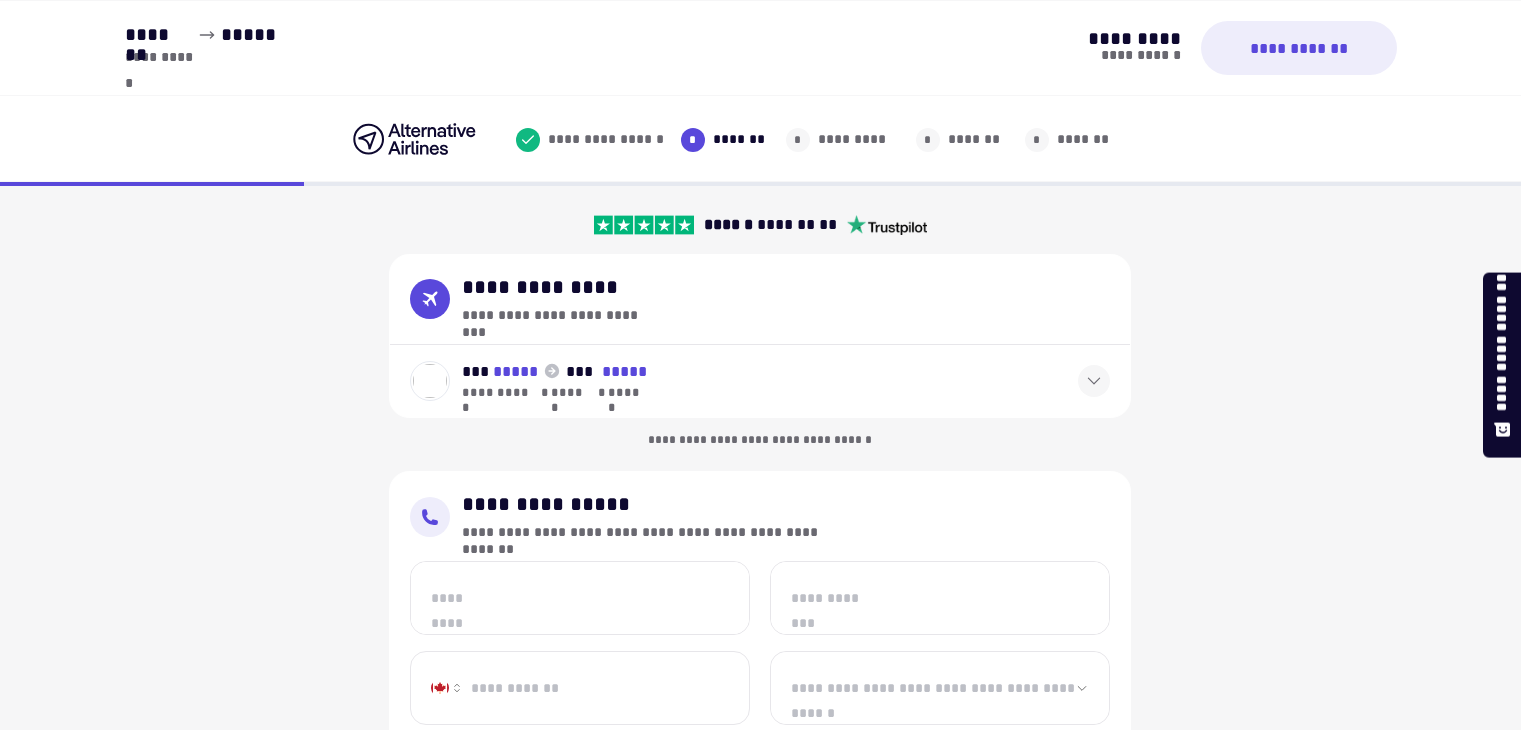 scroll, scrollTop: 0, scrollLeft: 0, axis: both 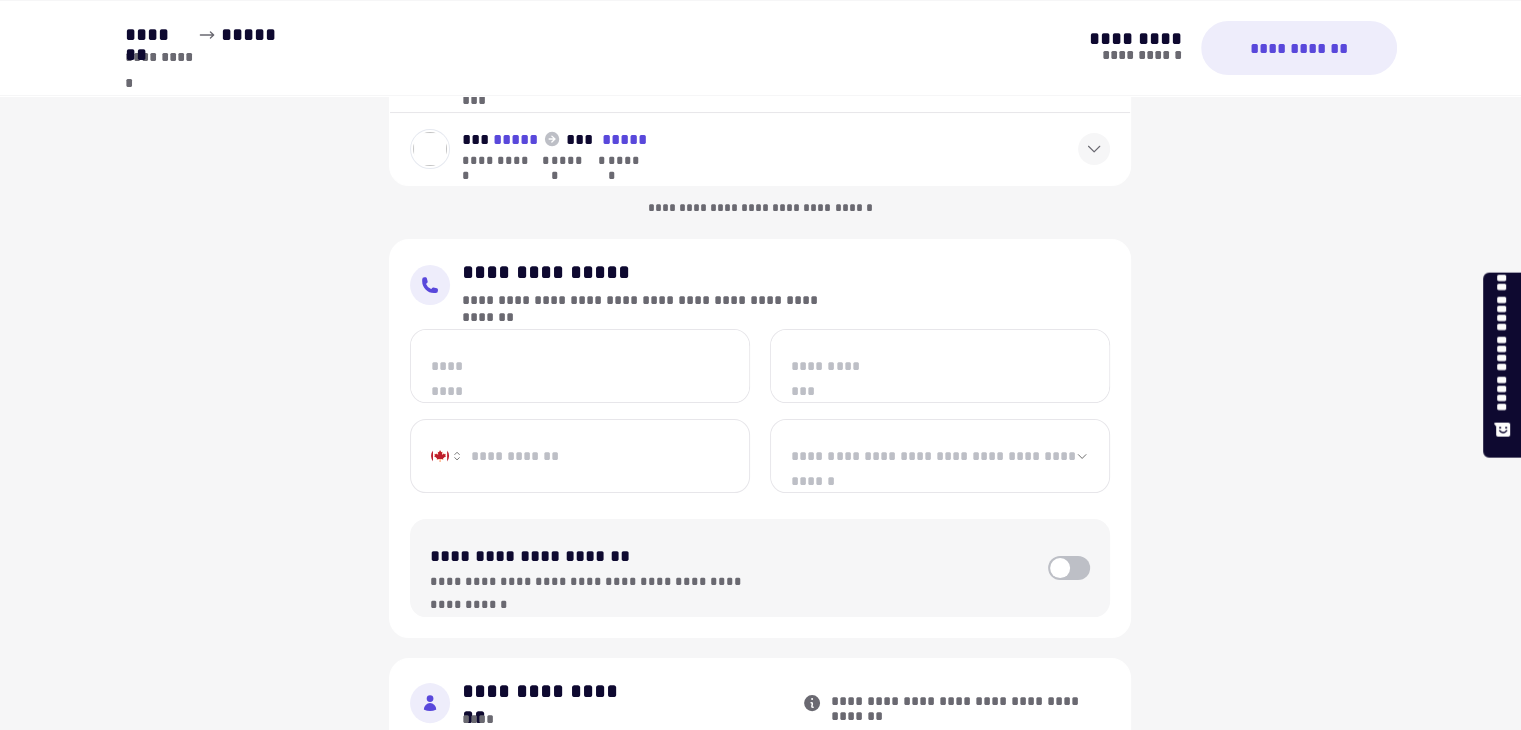 click on "*********" at bounding box center (580, 366) 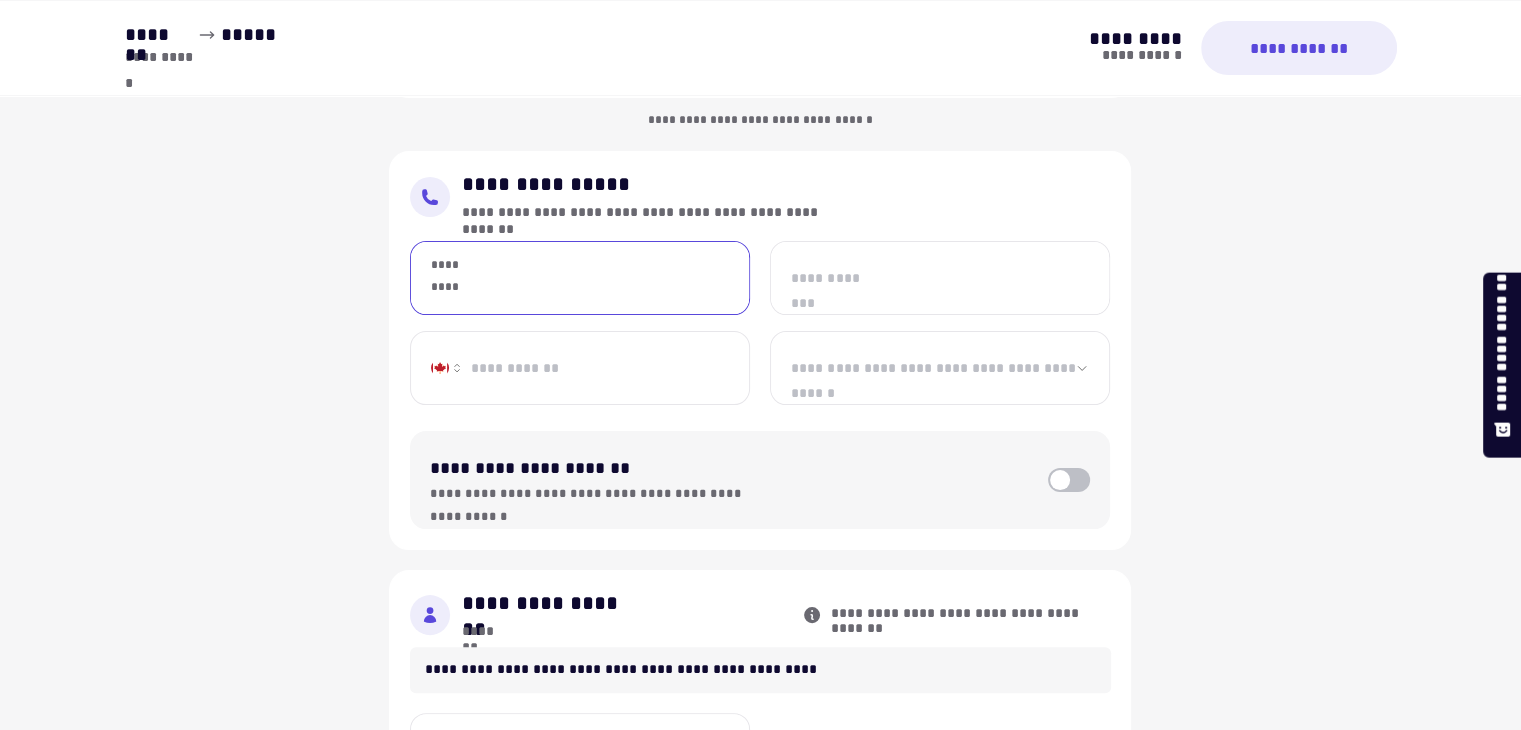 scroll, scrollTop: 327, scrollLeft: 0, axis: vertical 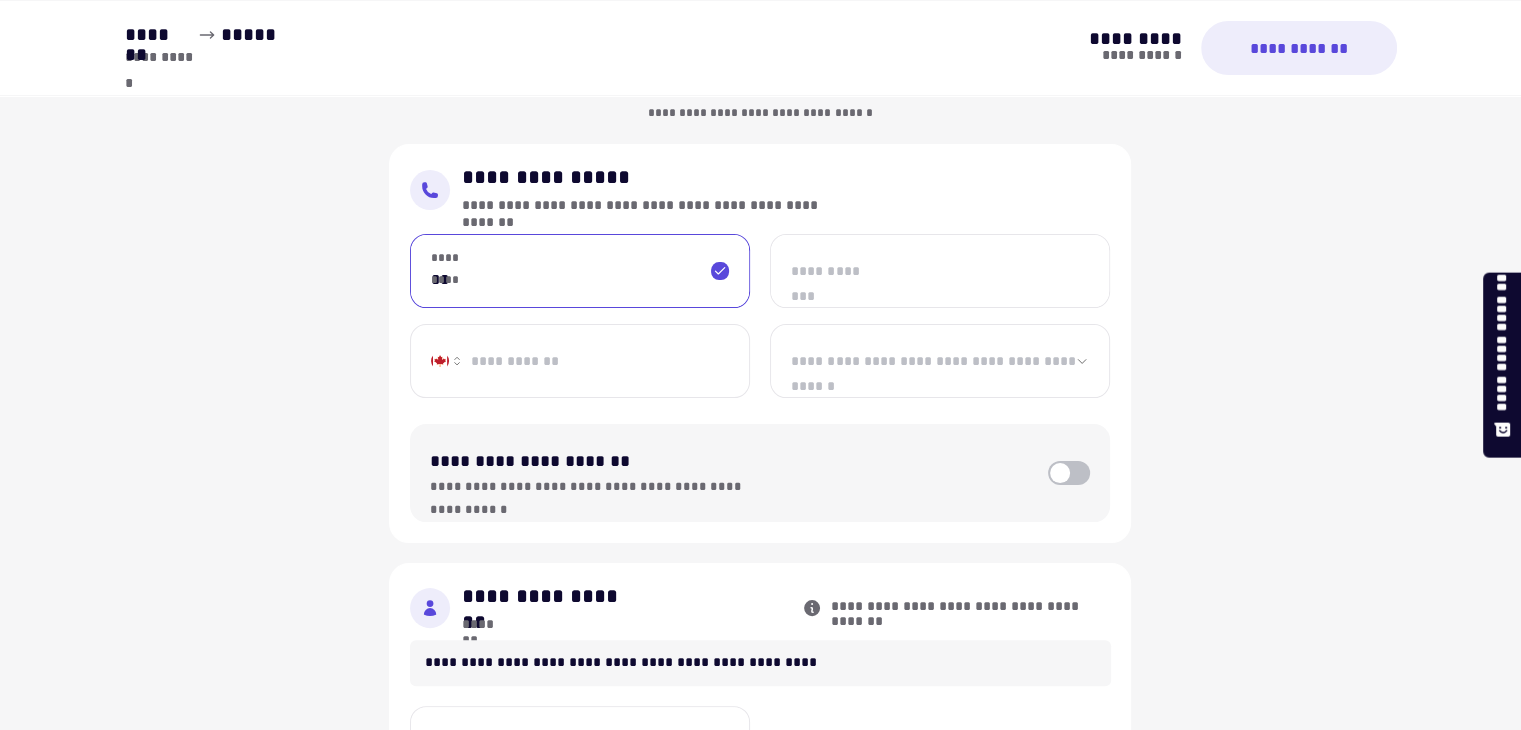 type on "*" 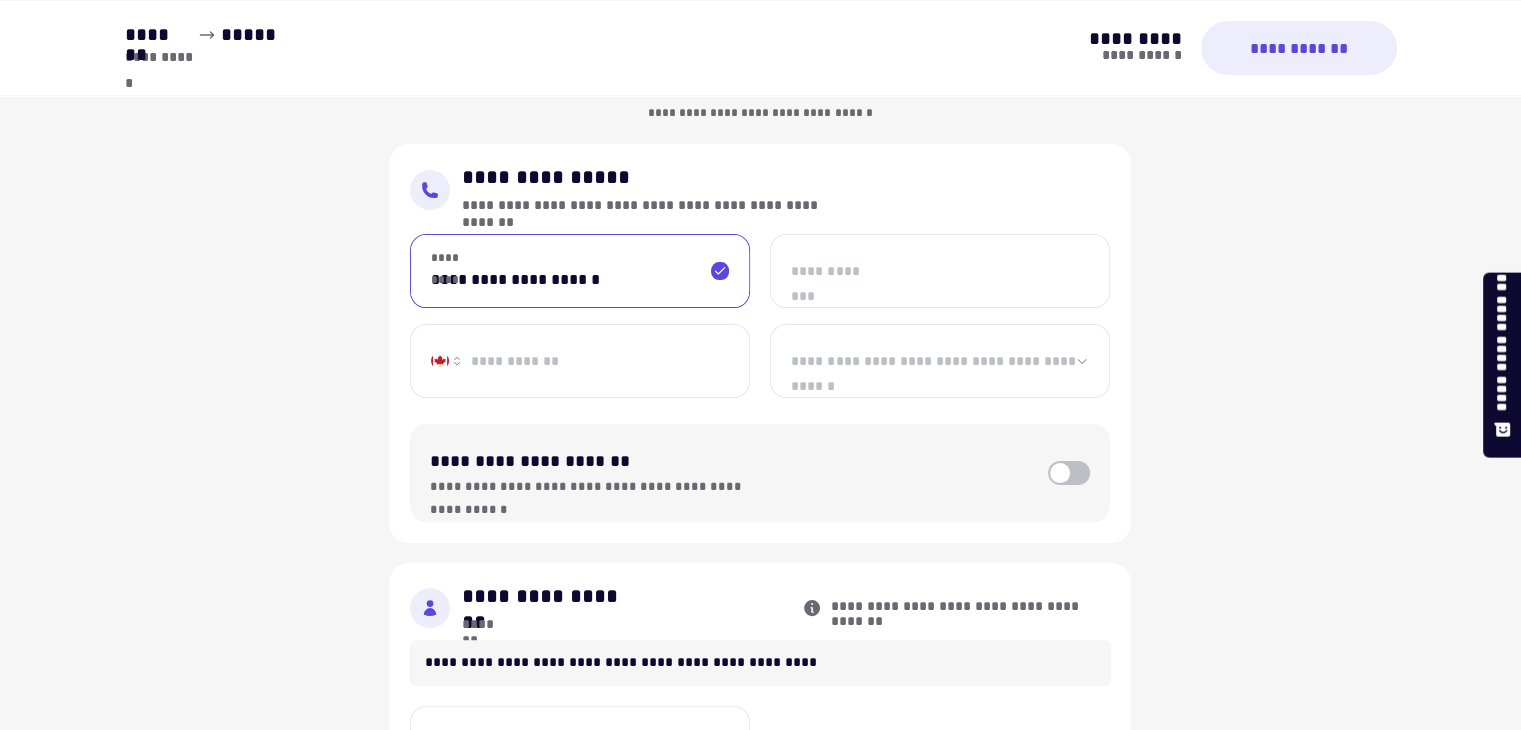 type on "**********" 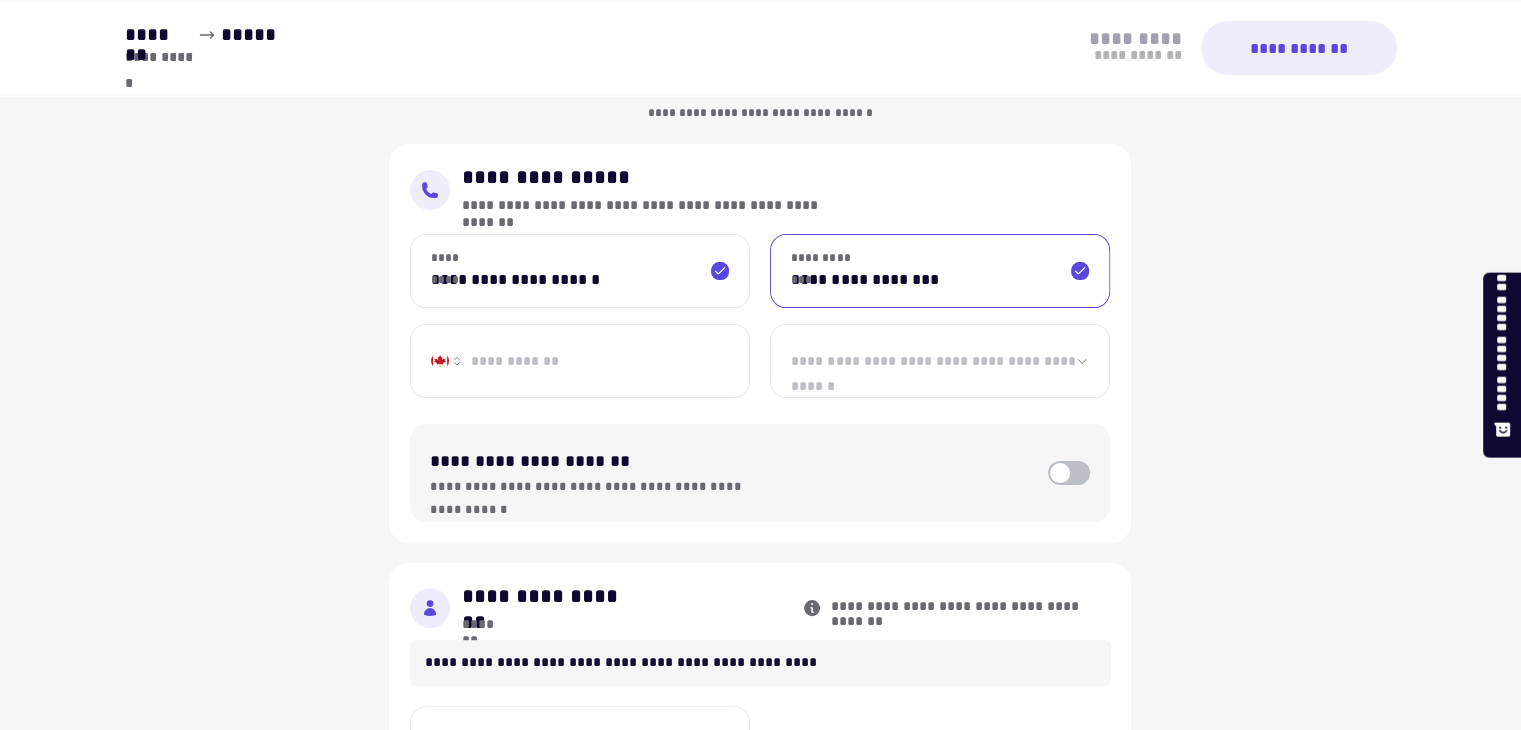 type on "**********" 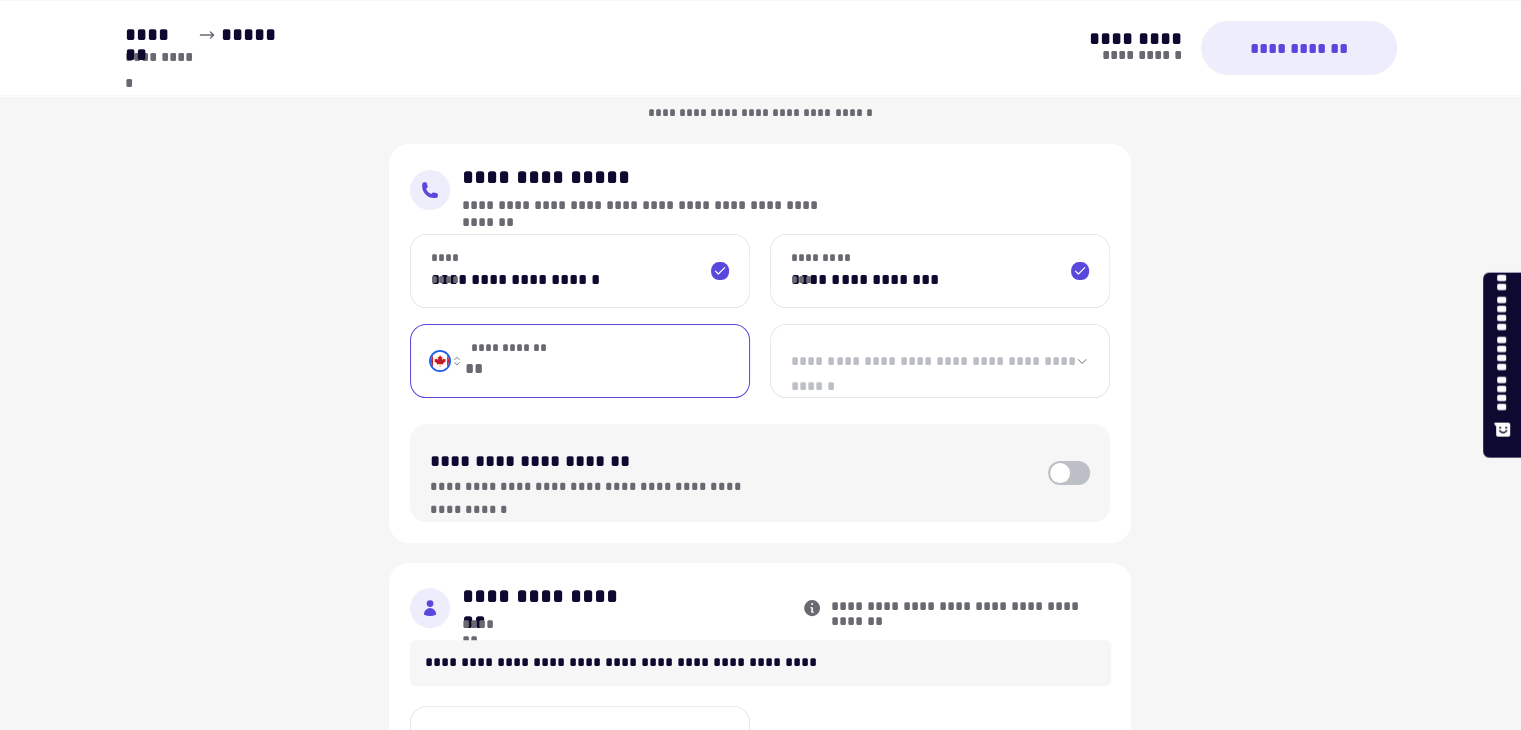 click on "**********" at bounding box center [446, 361] 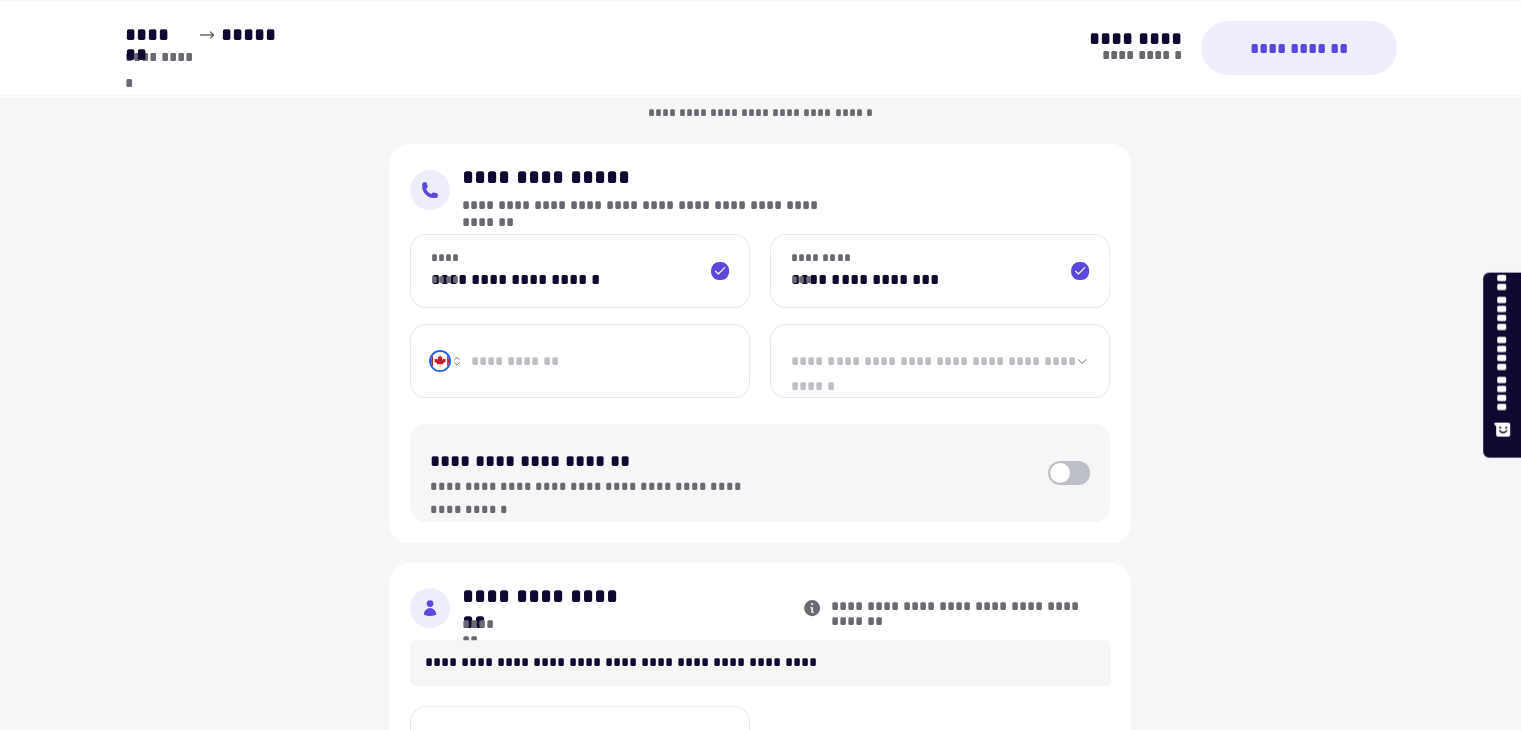 select on "**" 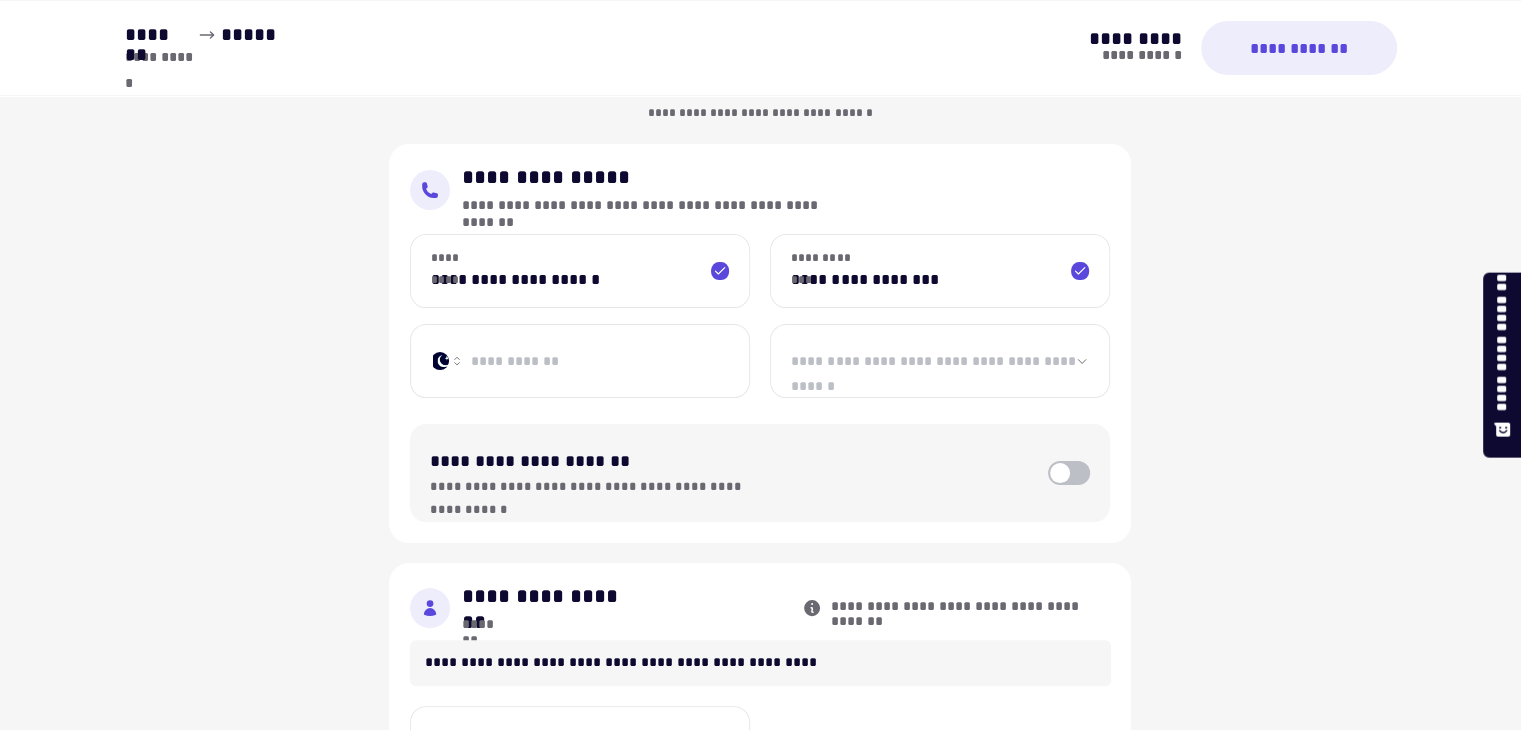 click on "**********" at bounding box center [595, 361] 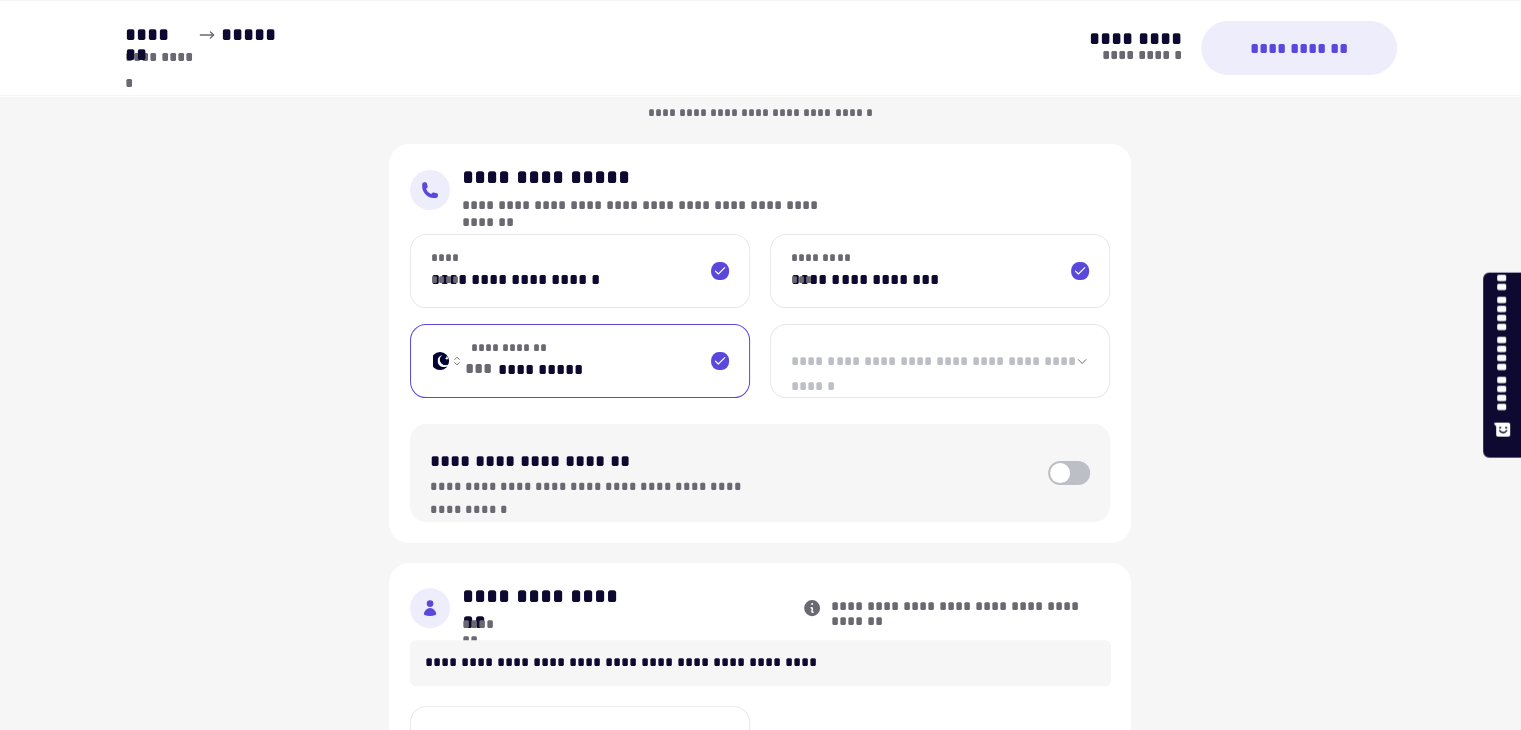 type on "**********" 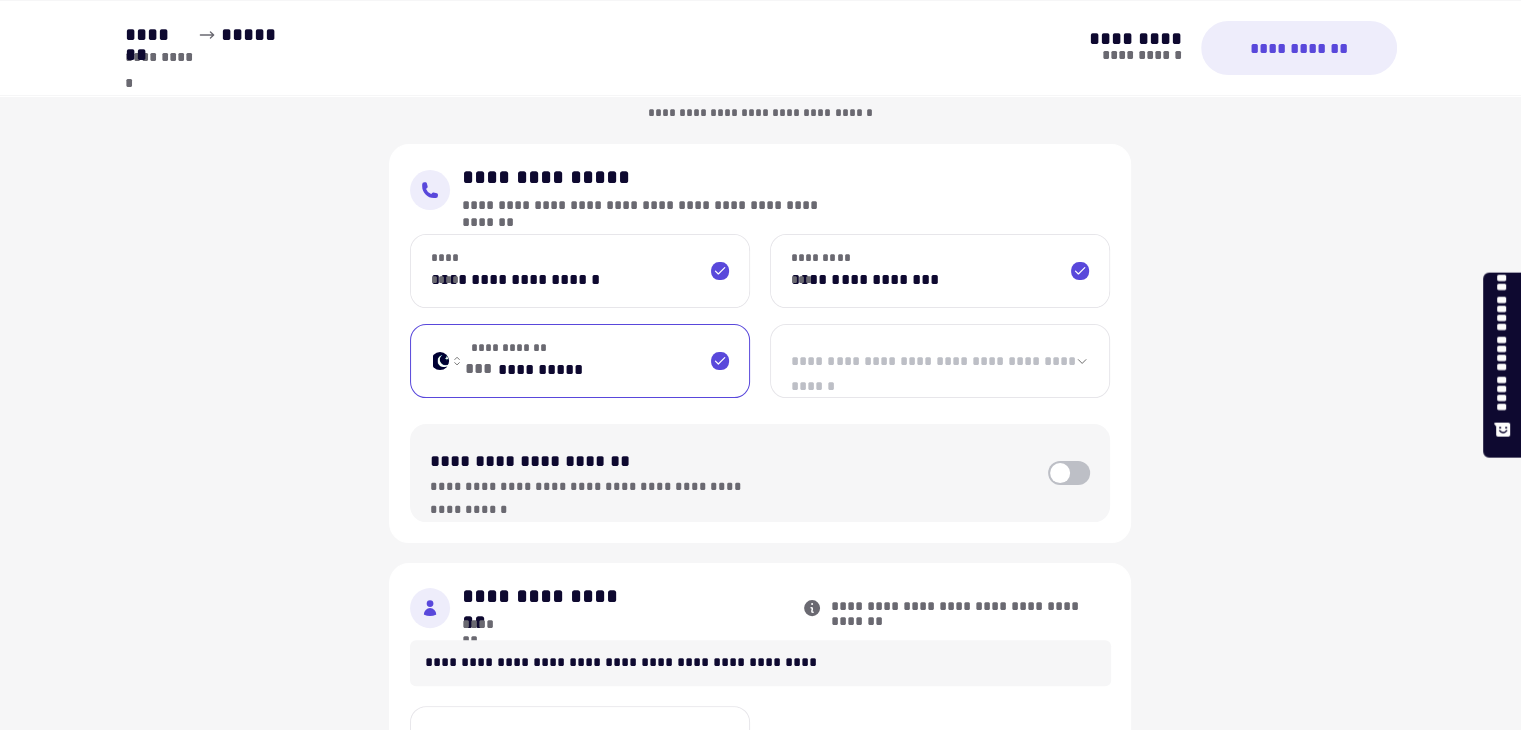 click on "**********" at bounding box center [940, 361] 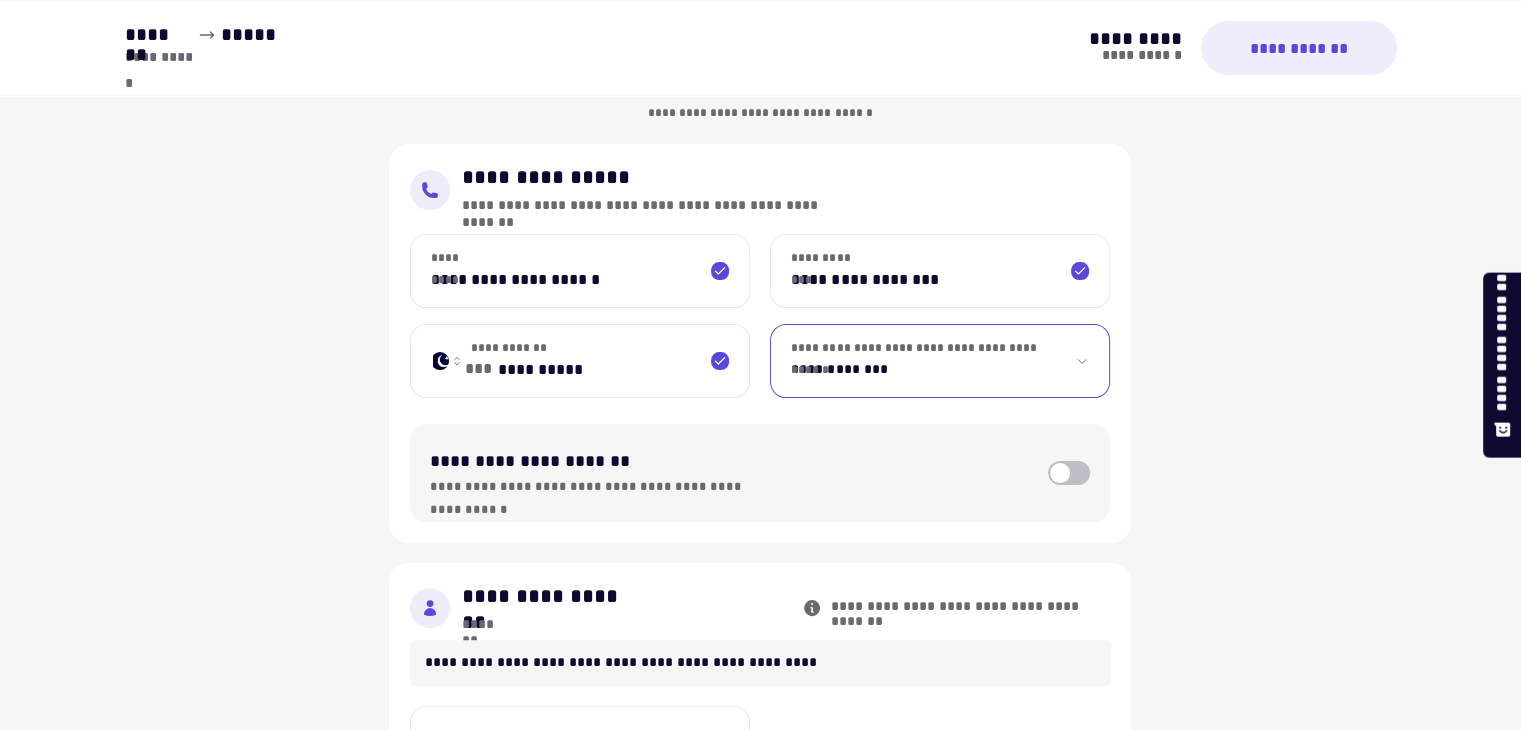 select on "**********" 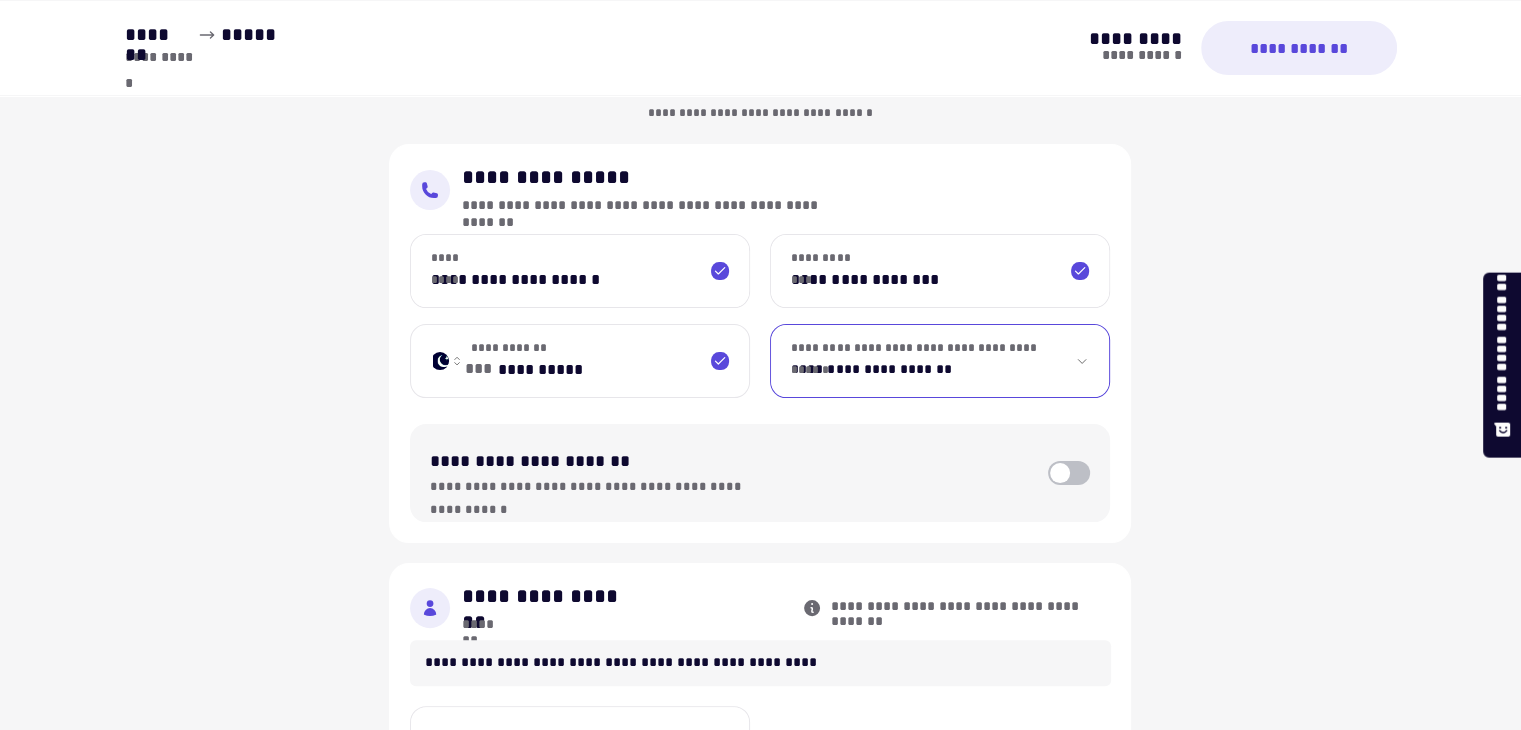 click on "**********" at bounding box center (940, 361) 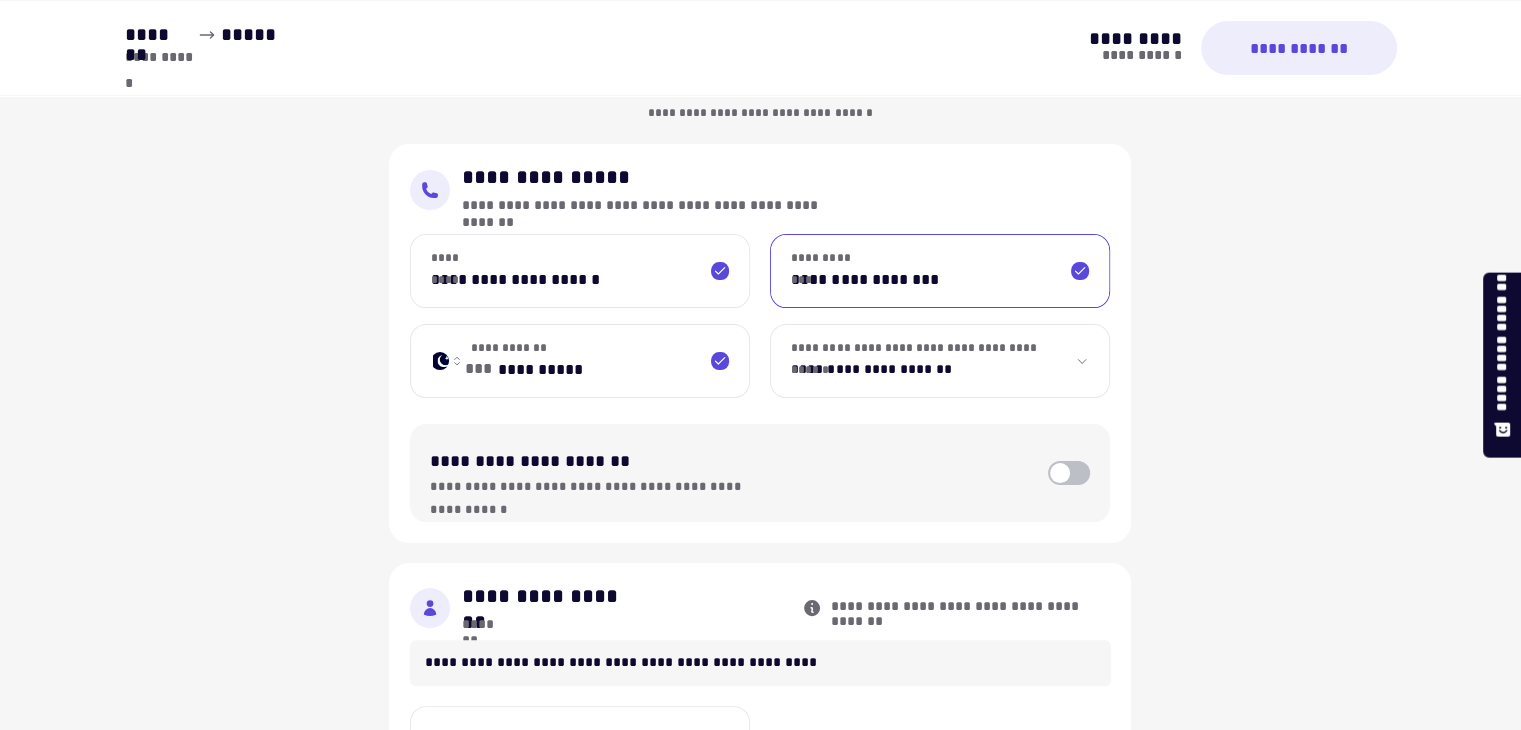 drag, startPoint x: 948, startPoint y: 281, endPoint x: 740, endPoint y: 286, distance: 208.06009 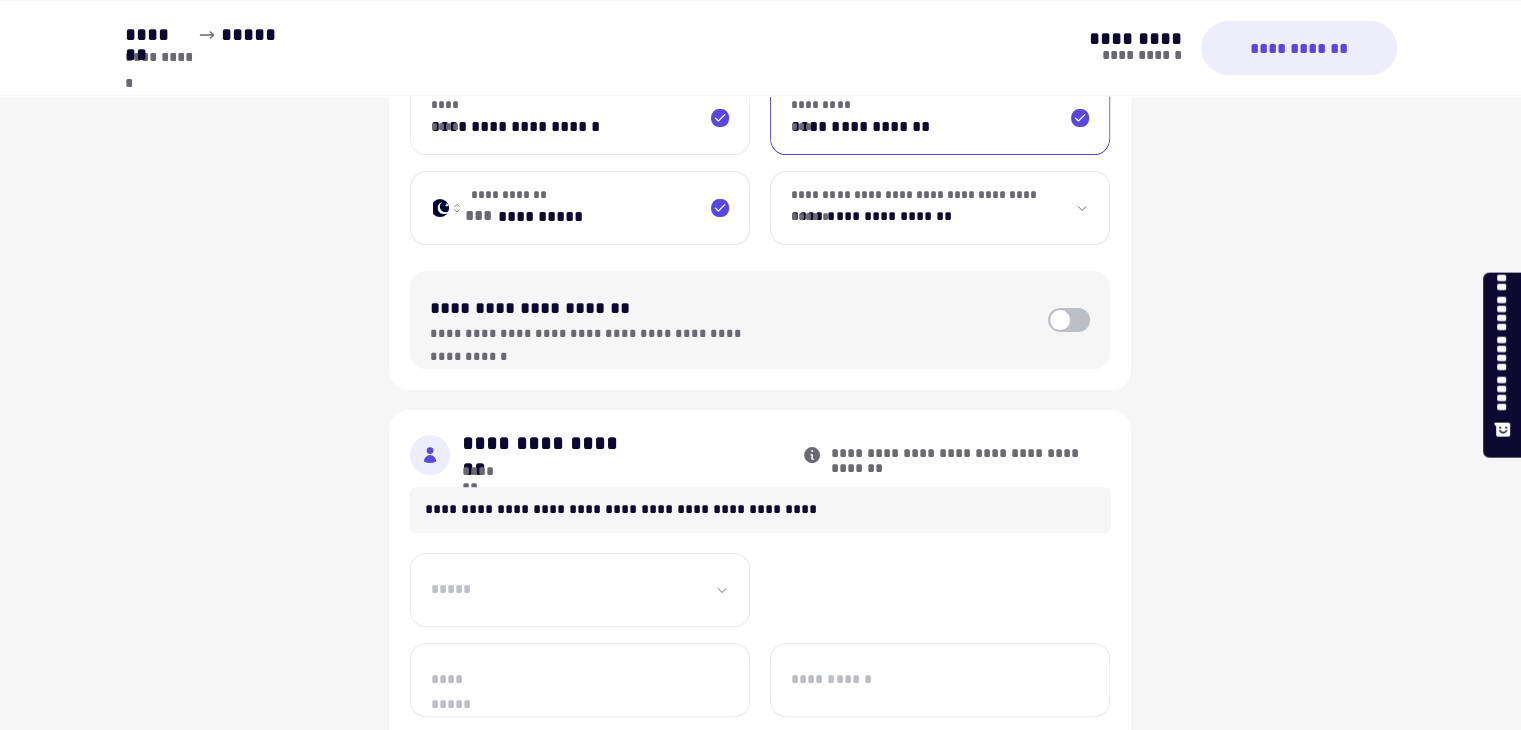 scroll, scrollTop: 480, scrollLeft: 0, axis: vertical 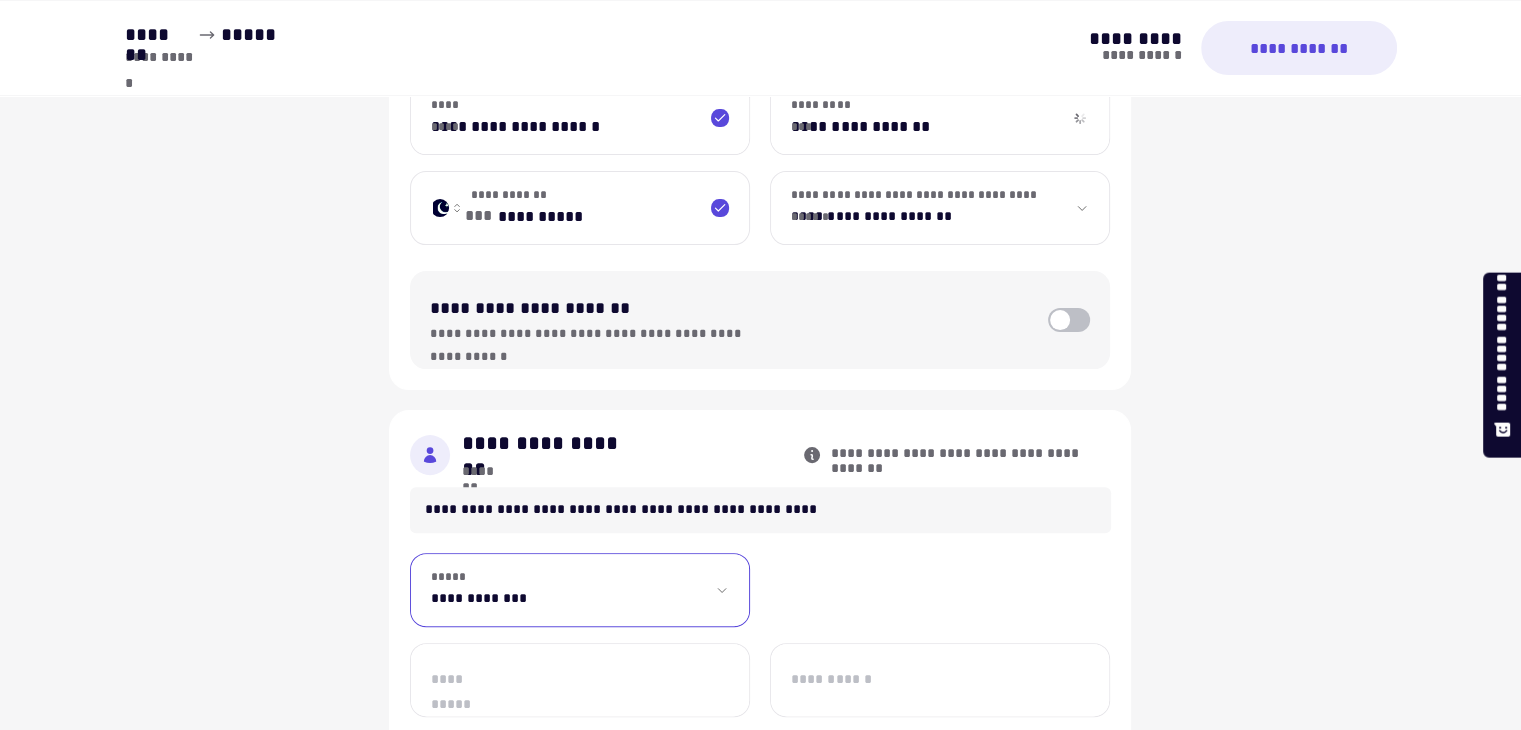 select on "**" 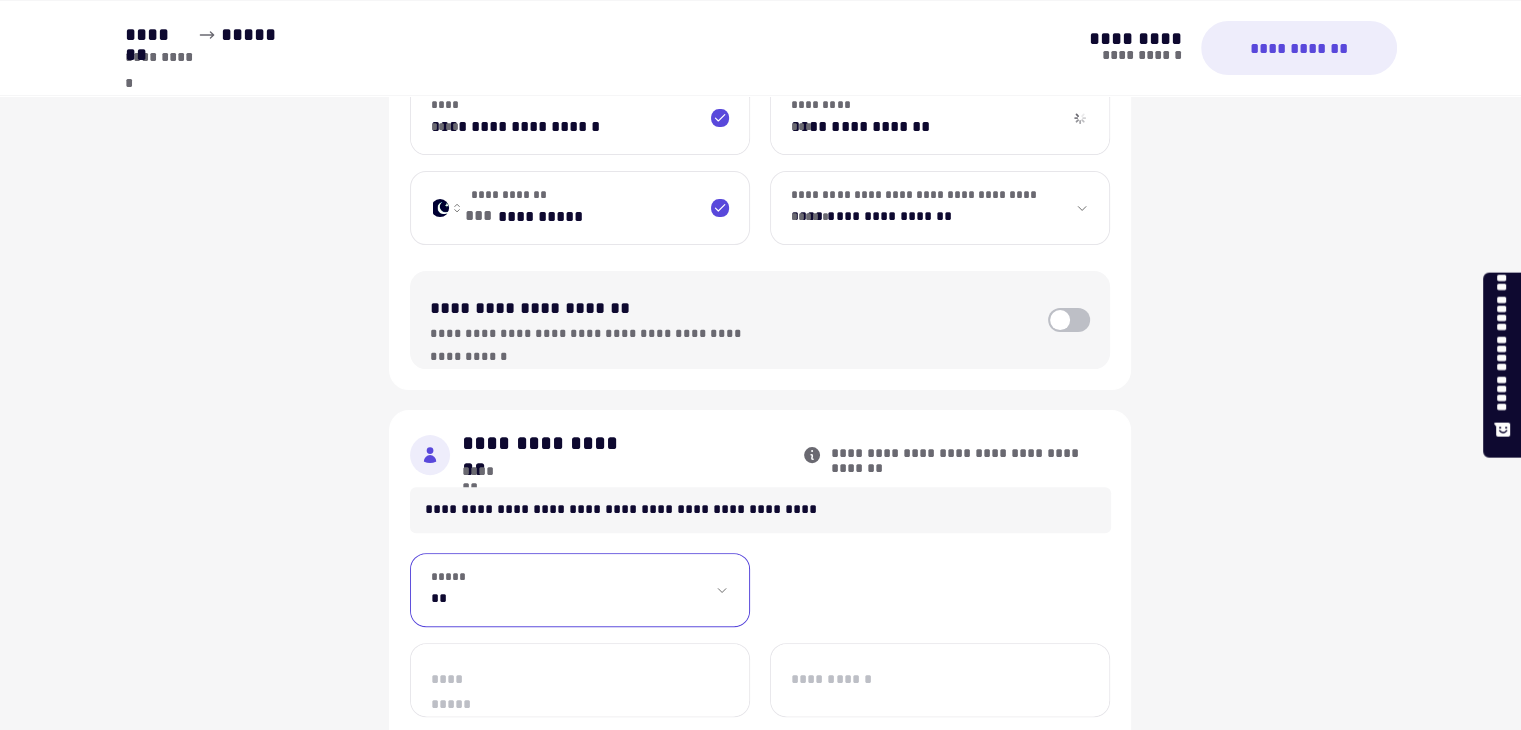 click on "**********" at bounding box center [580, 590] 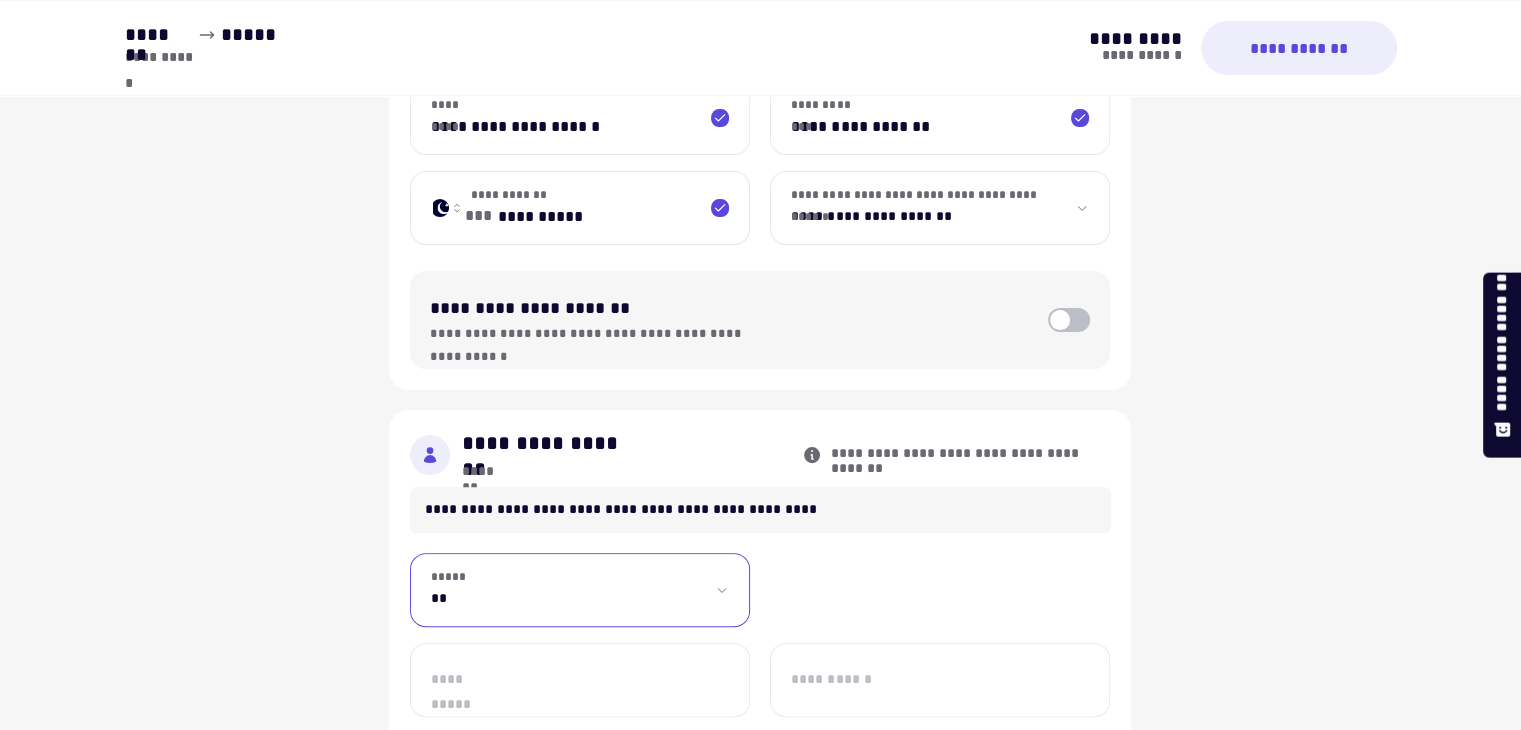 scroll, scrollTop: 433, scrollLeft: 0, axis: vertical 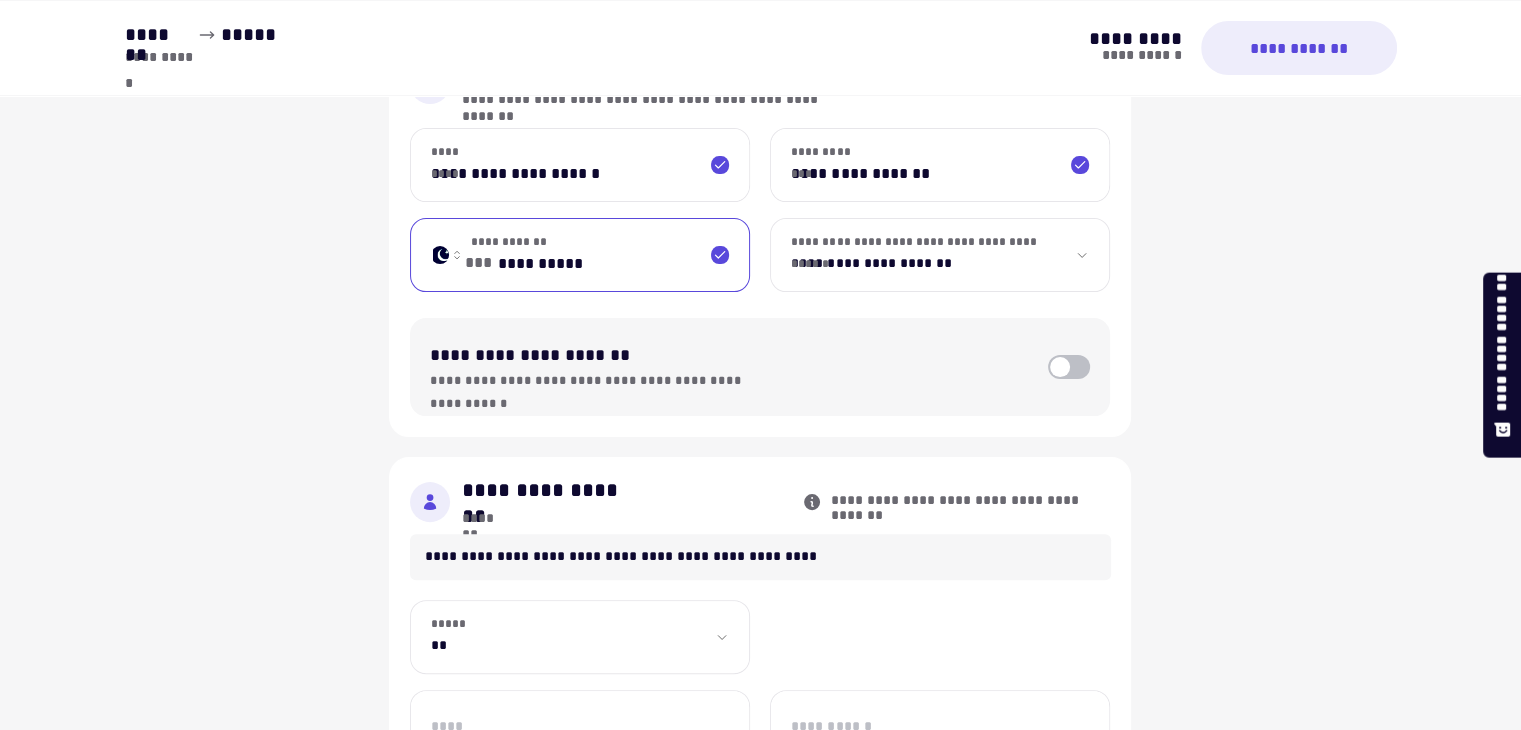 drag, startPoint x: 600, startPoint y: 258, endPoint x: 500, endPoint y: 265, distance: 100.2447 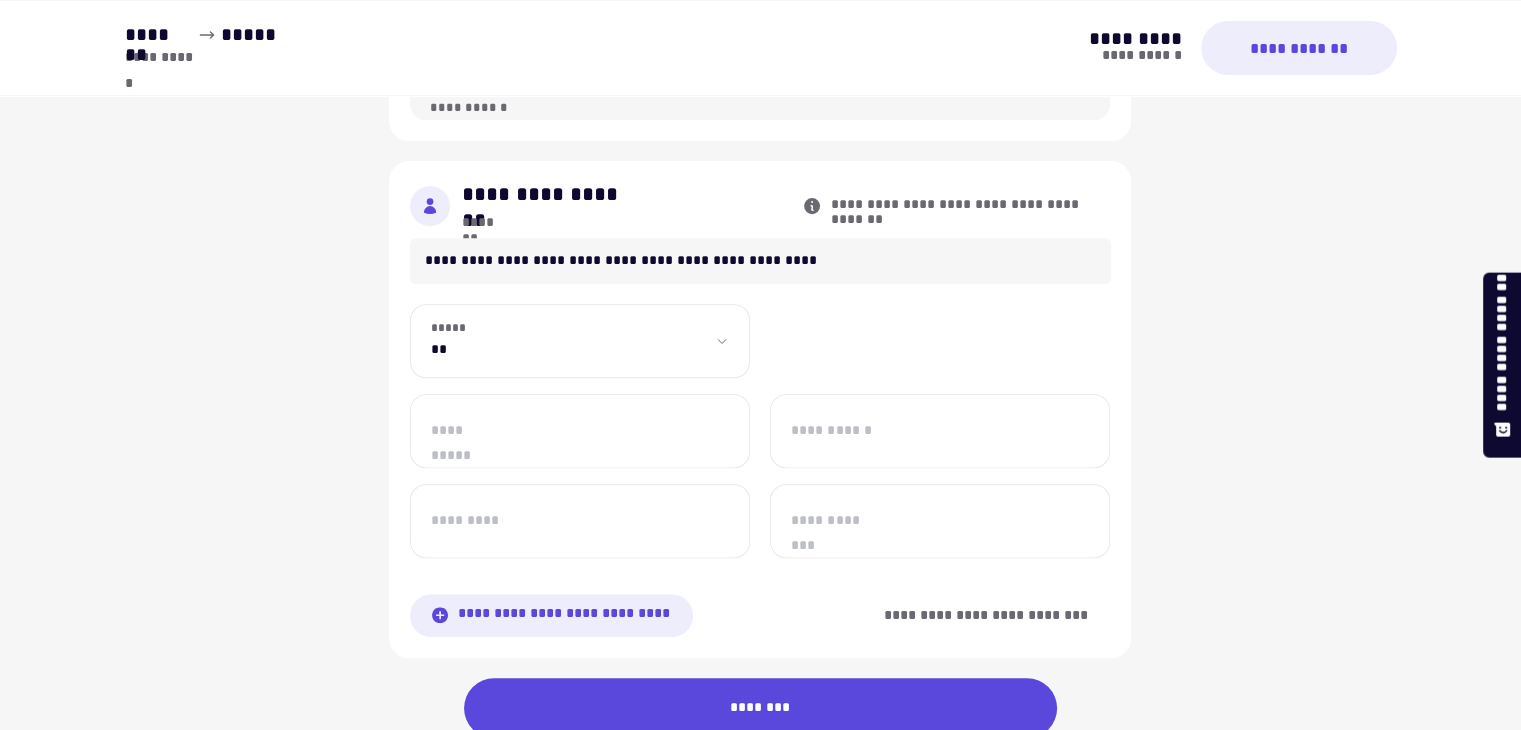 scroll, scrollTop: 732, scrollLeft: 0, axis: vertical 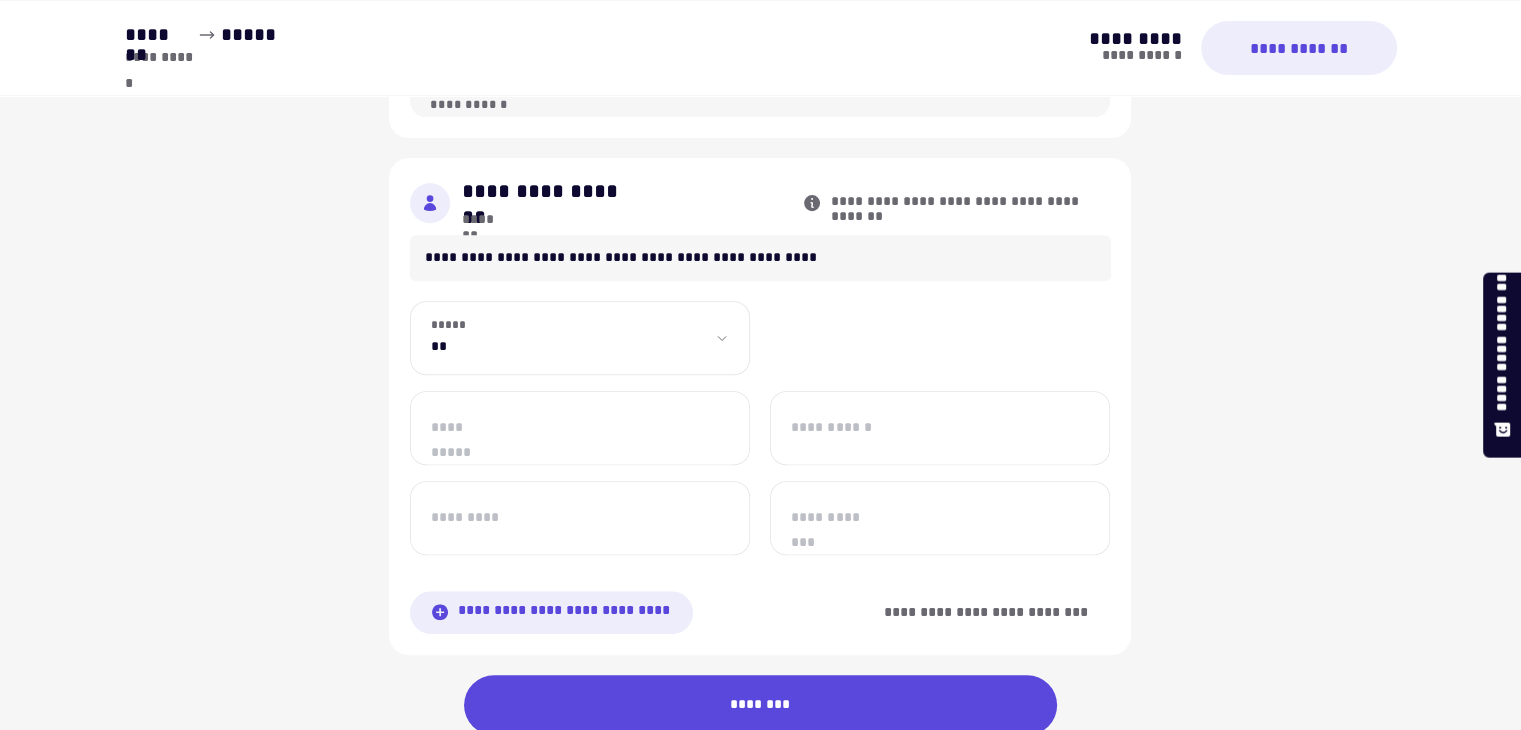 type on "**********" 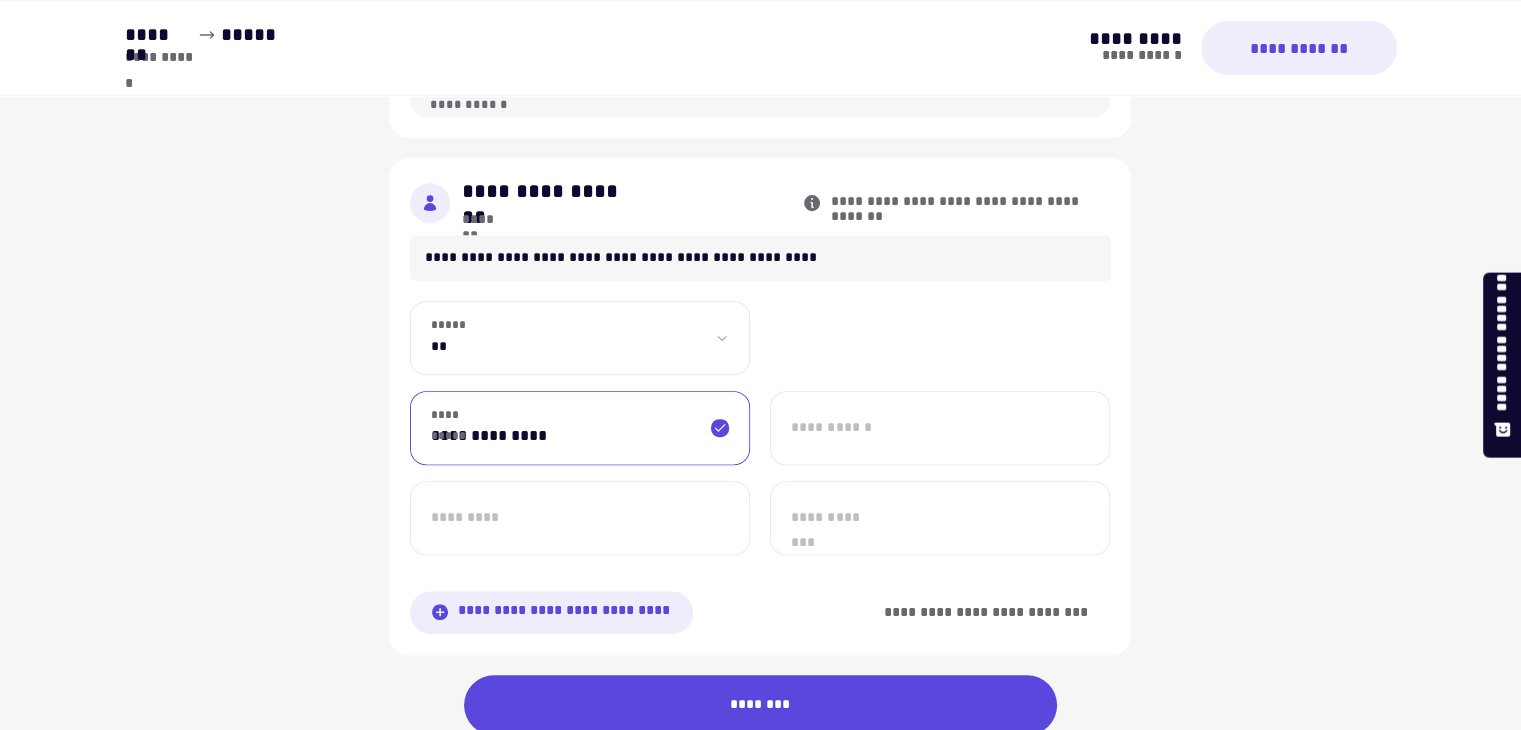 type on "**********" 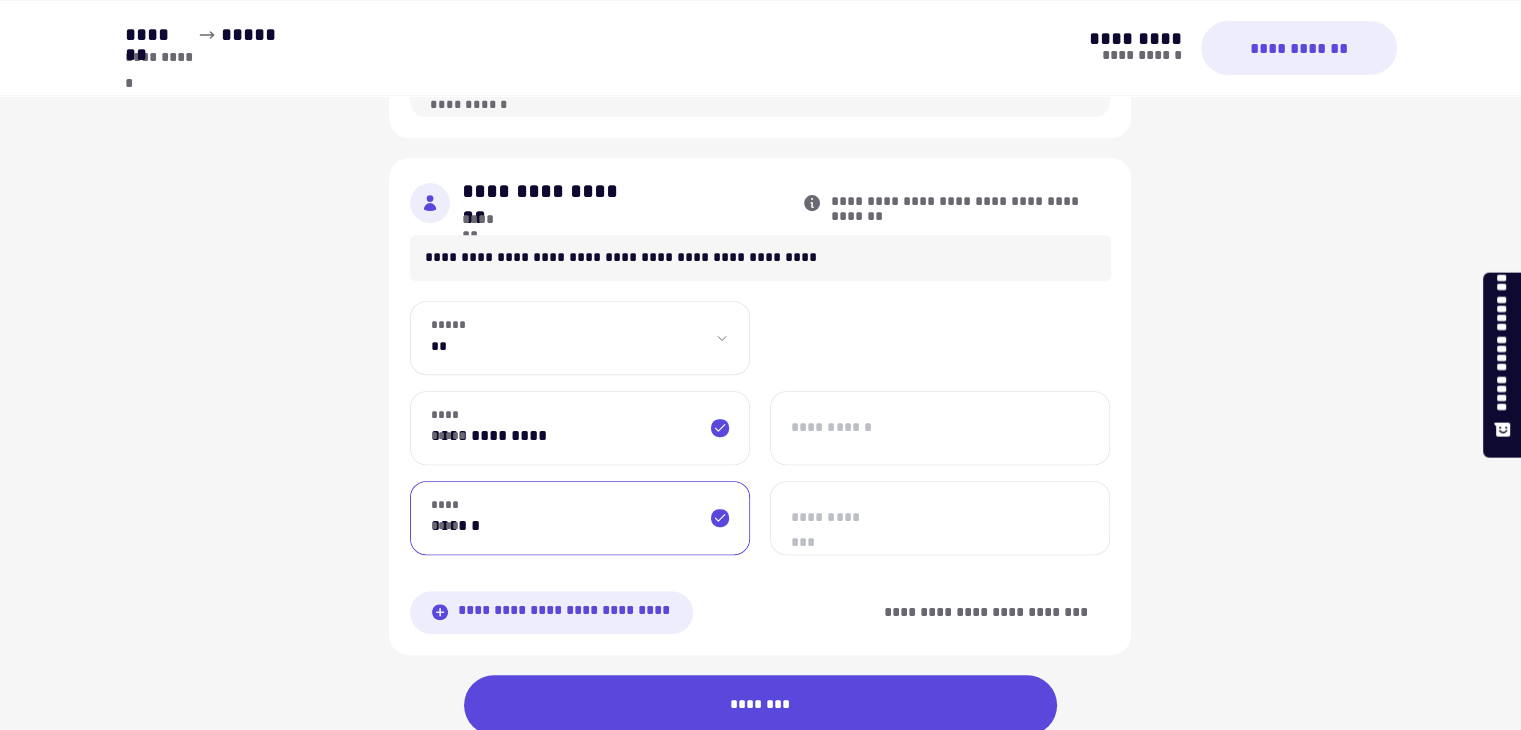 type on "******" 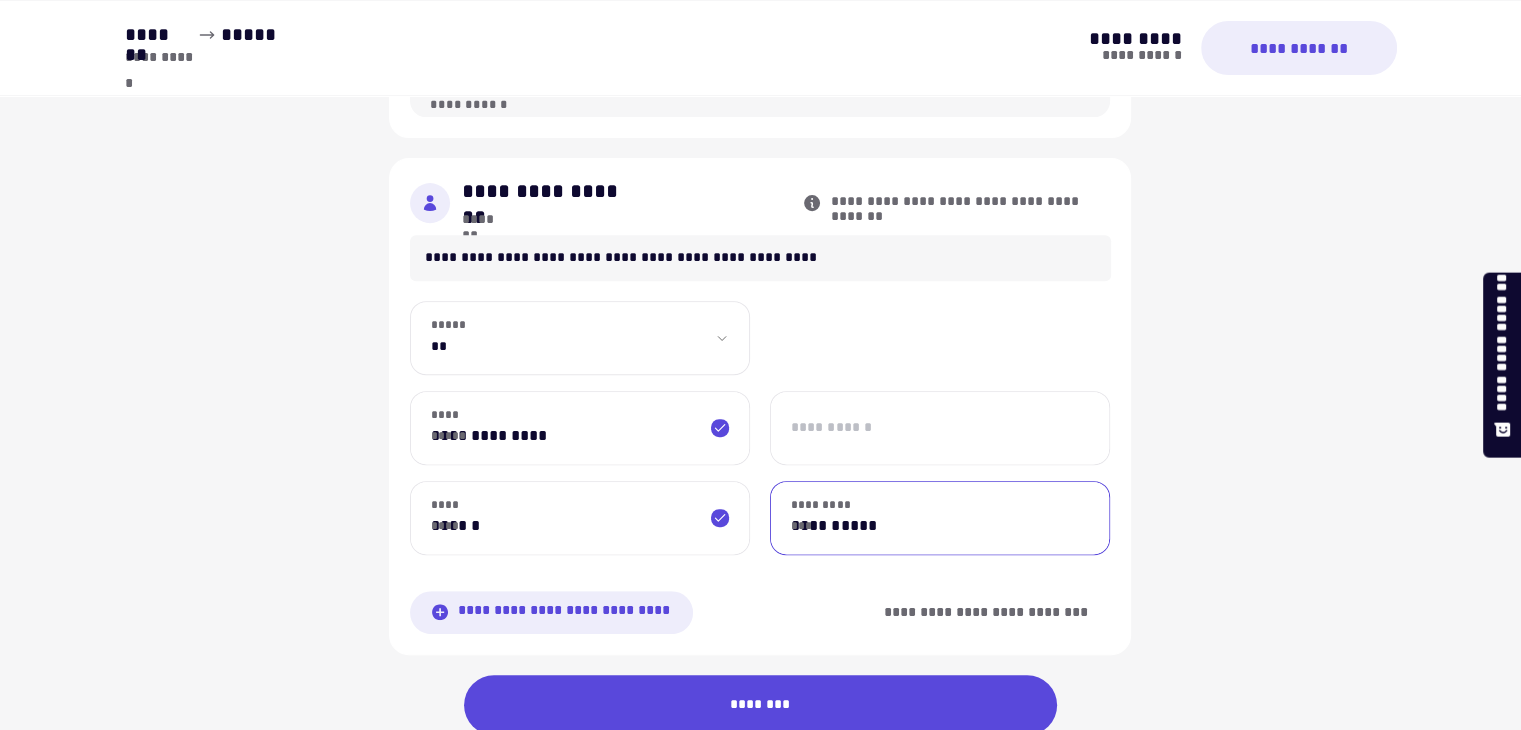 scroll, scrollTop: 803, scrollLeft: 0, axis: vertical 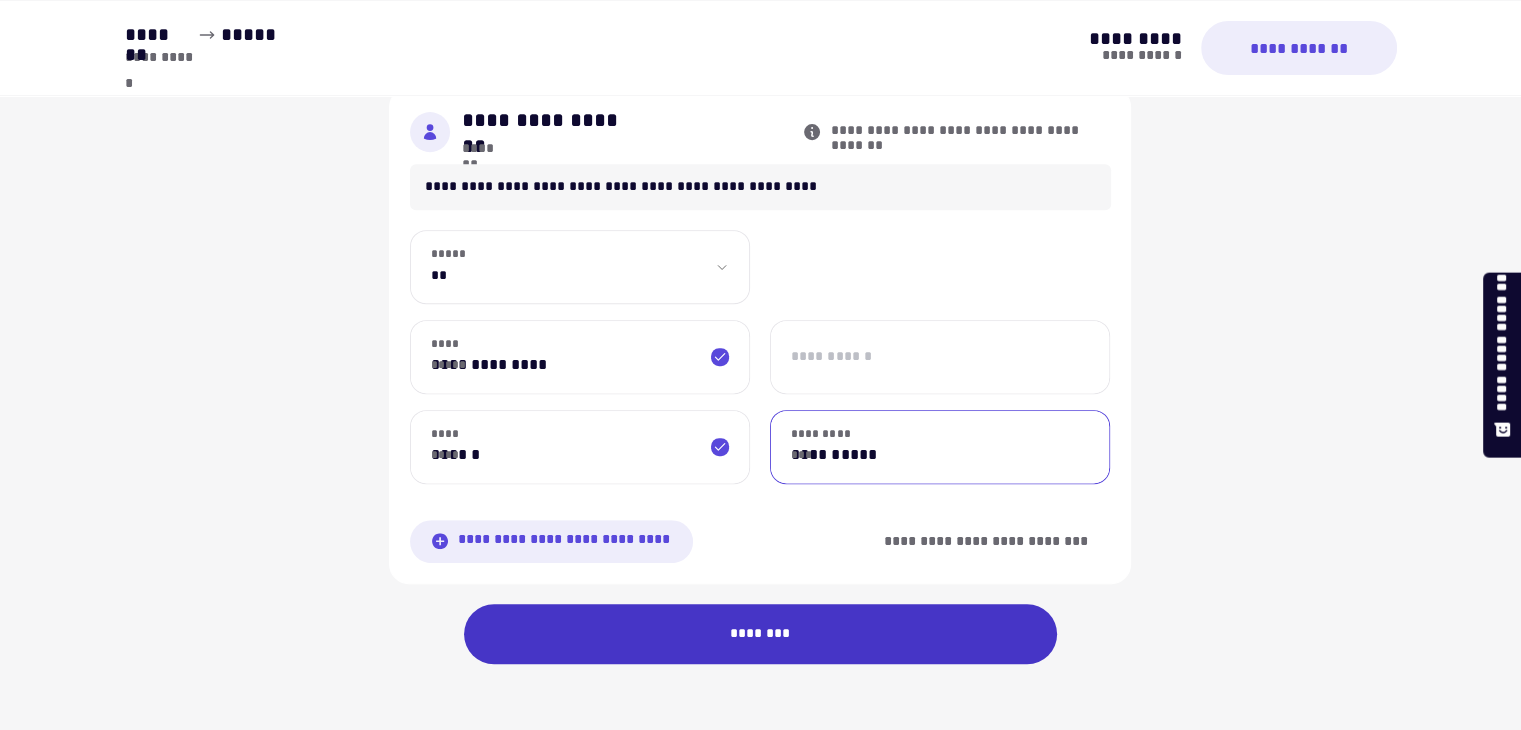 type on "**********" 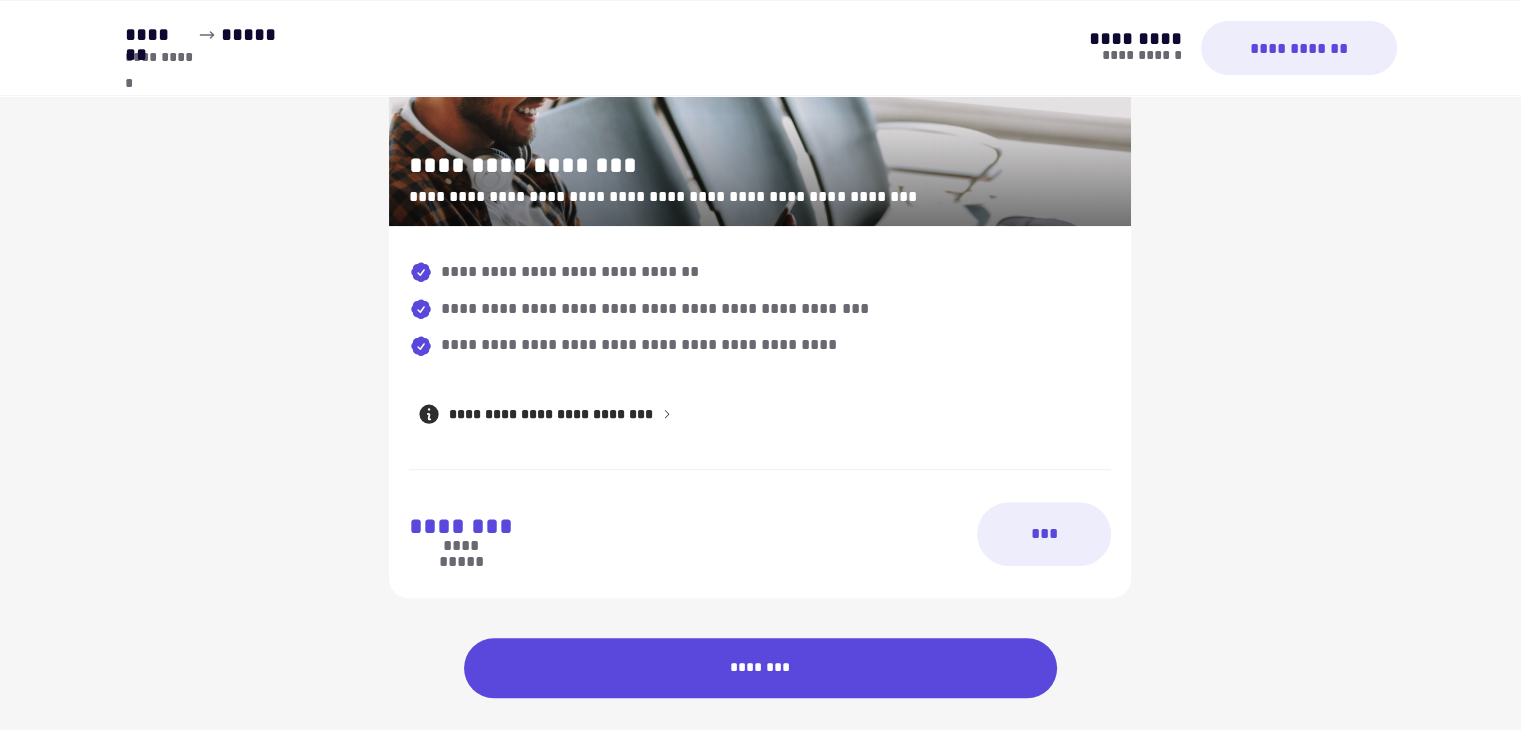 scroll, scrollTop: 1301, scrollLeft: 0, axis: vertical 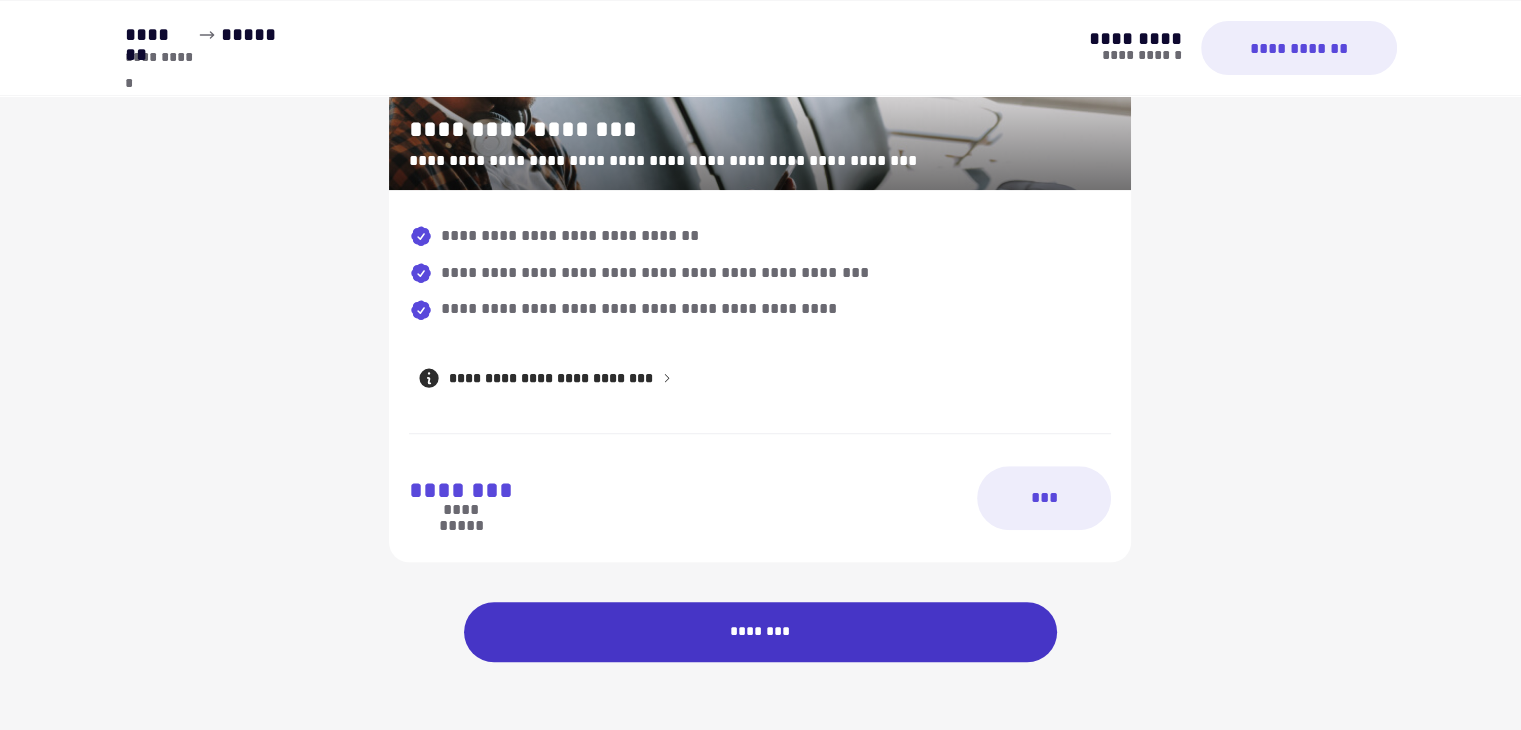 click on "********" at bounding box center (761, 632) 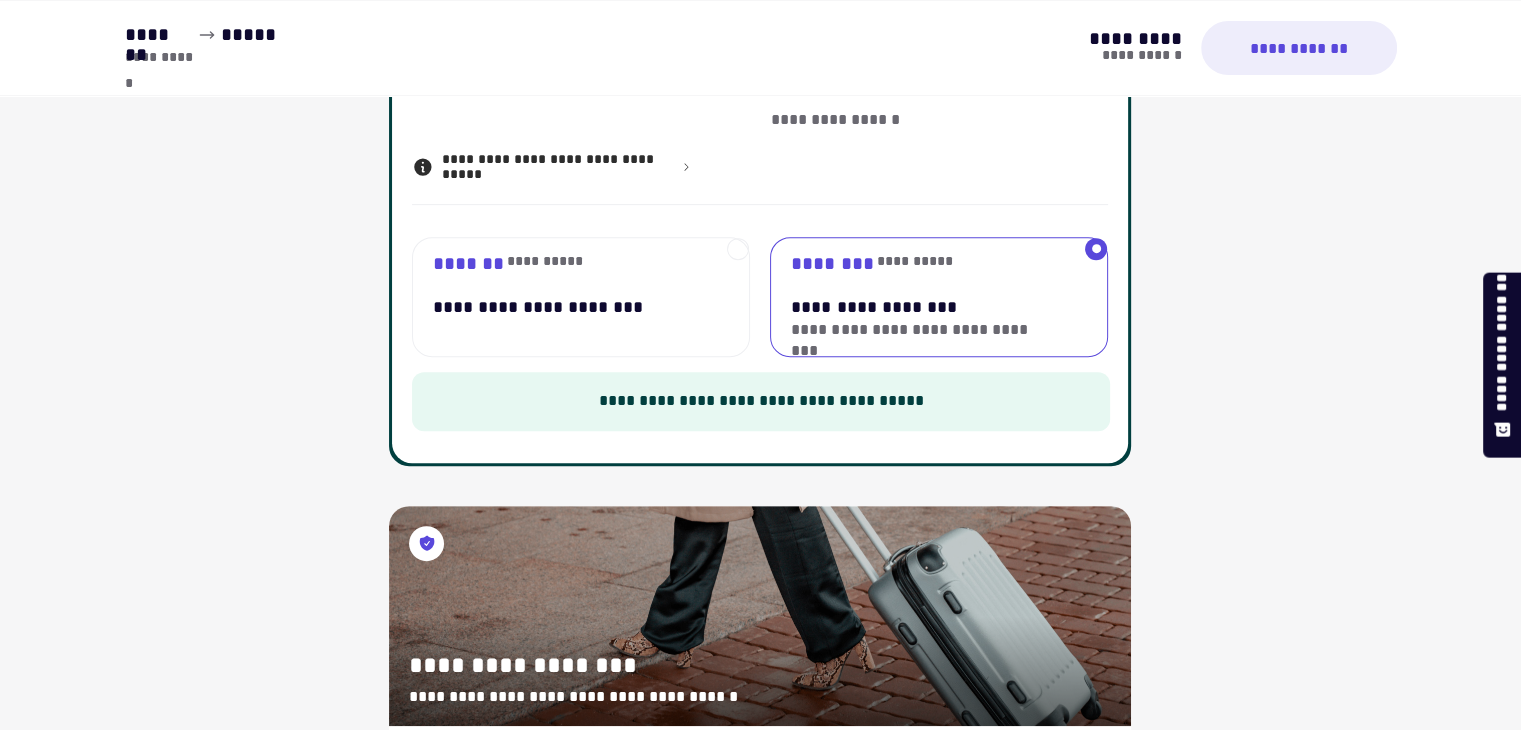 scroll, scrollTop: 766, scrollLeft: 0, axis: vertical 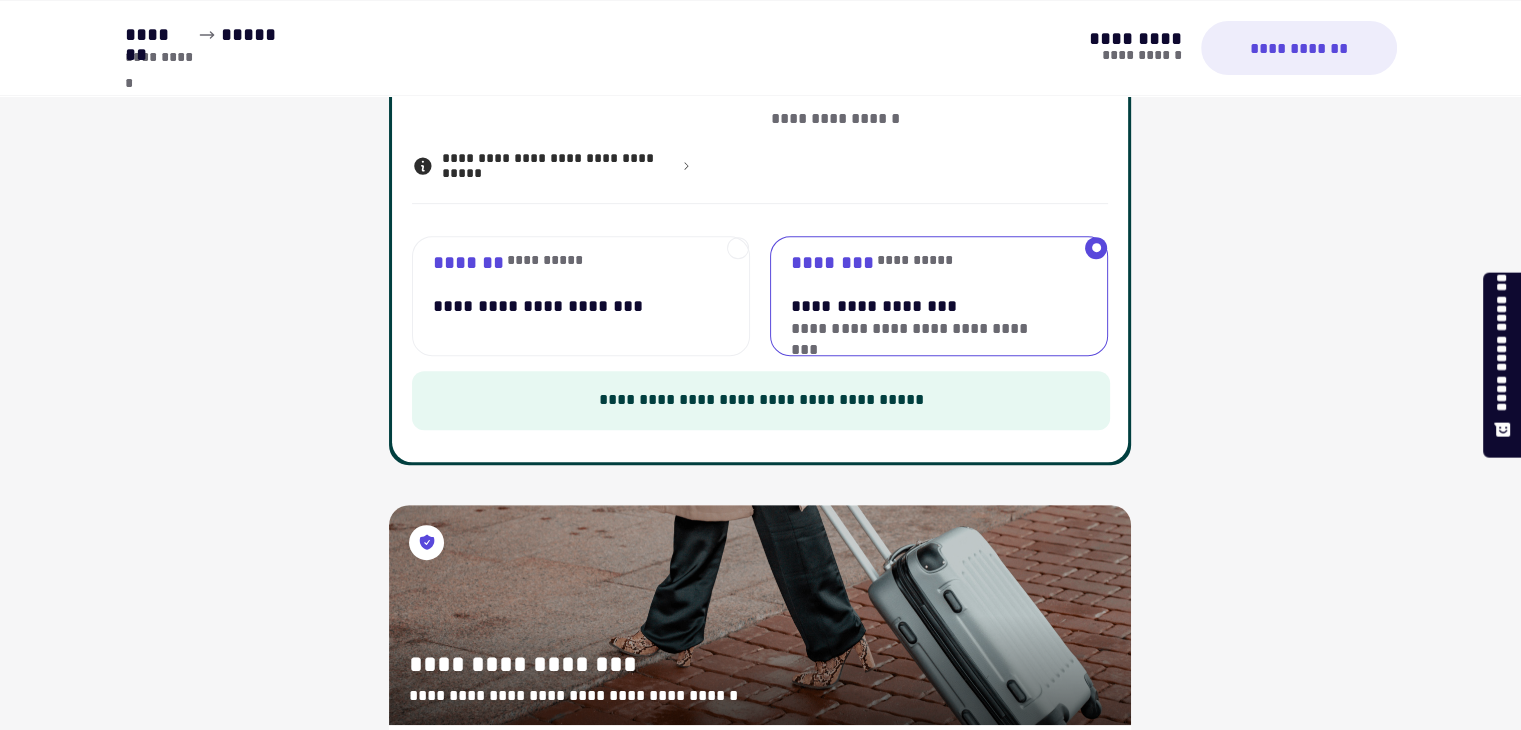 click on "**********" at bounding box center [565, 306] 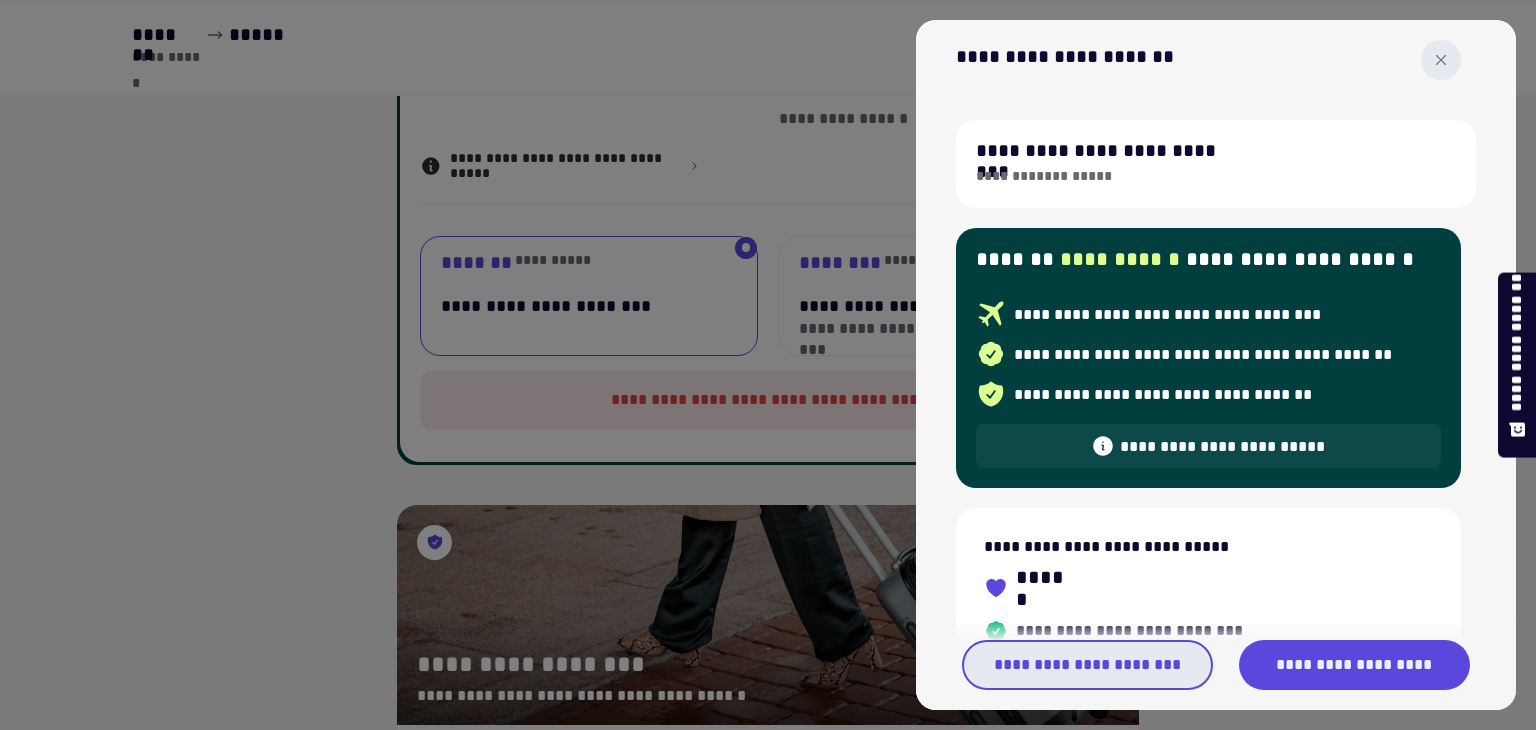 click on "**********" at bounding box center [1087, 665] 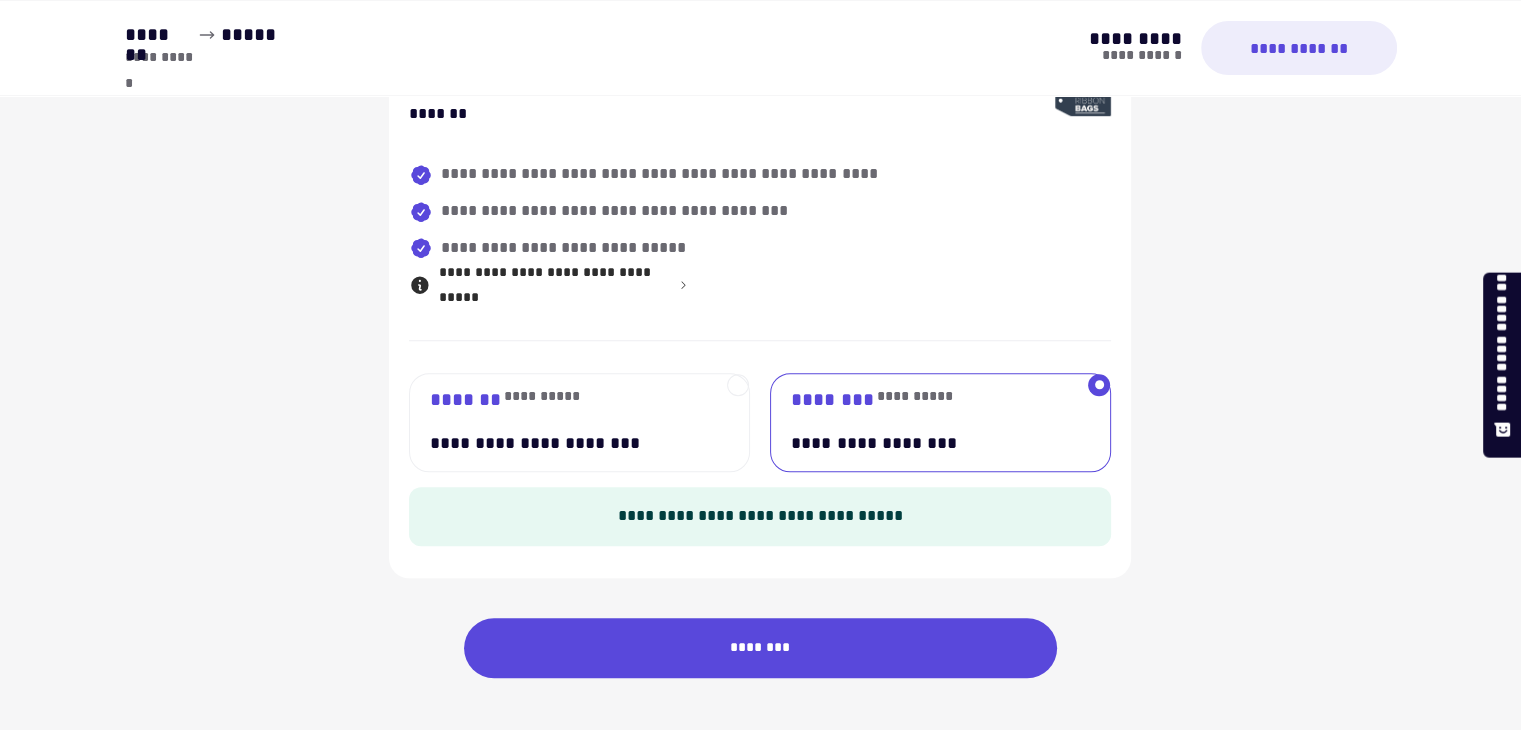 scroll, scrollTop: 1463, scrollLeft: 0, axis: vertical 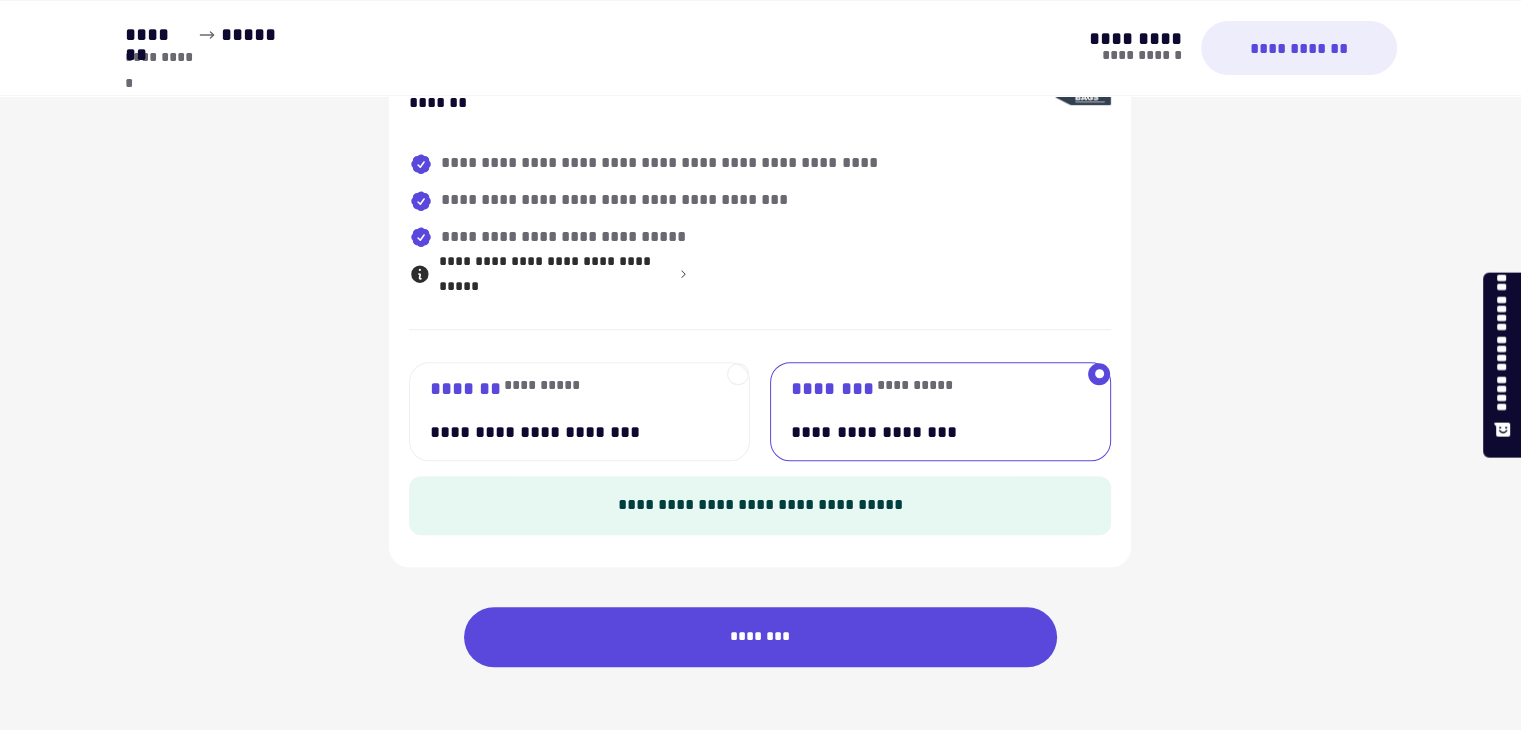 click on "**********" at bounding box center [568, 411] 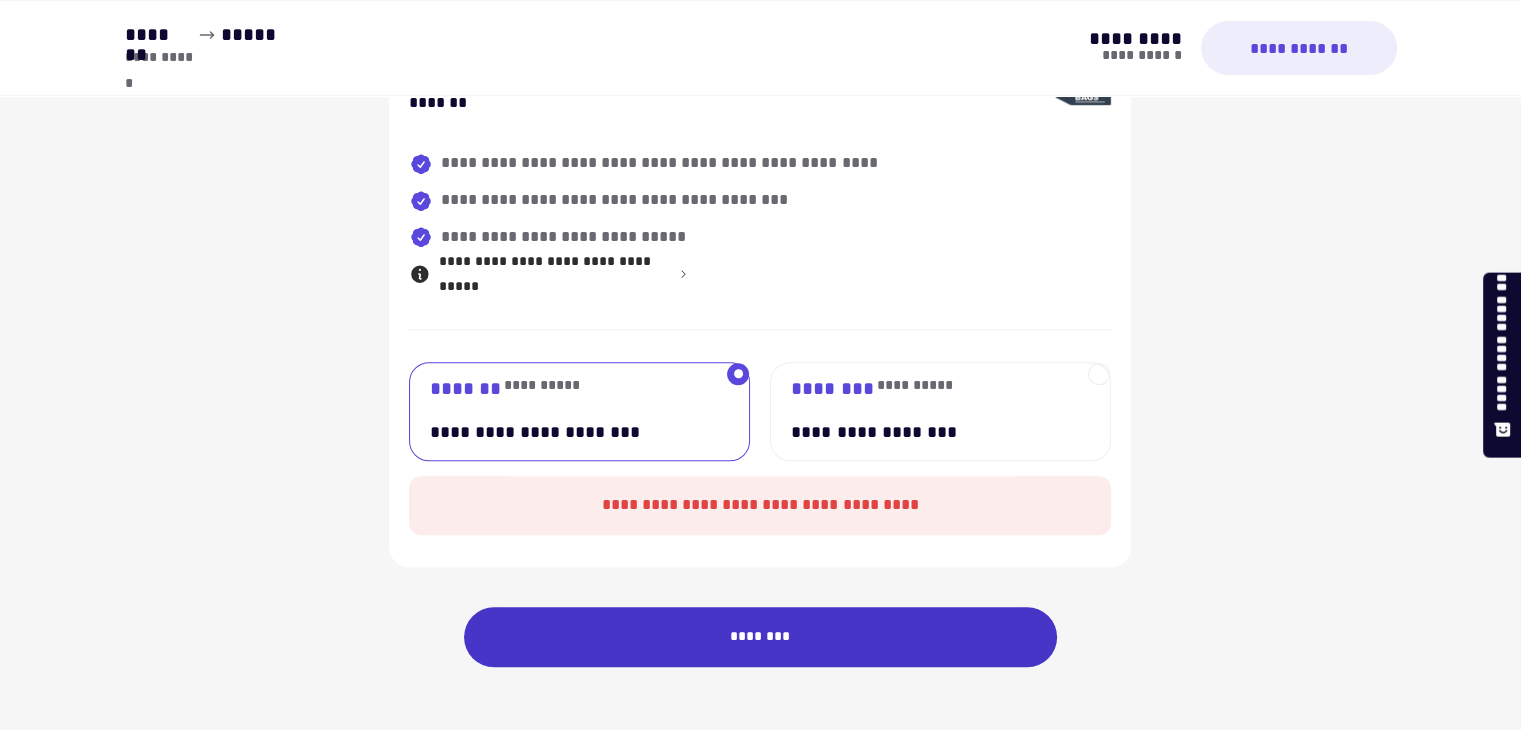 click on "********" at bounding box center [761, 637] 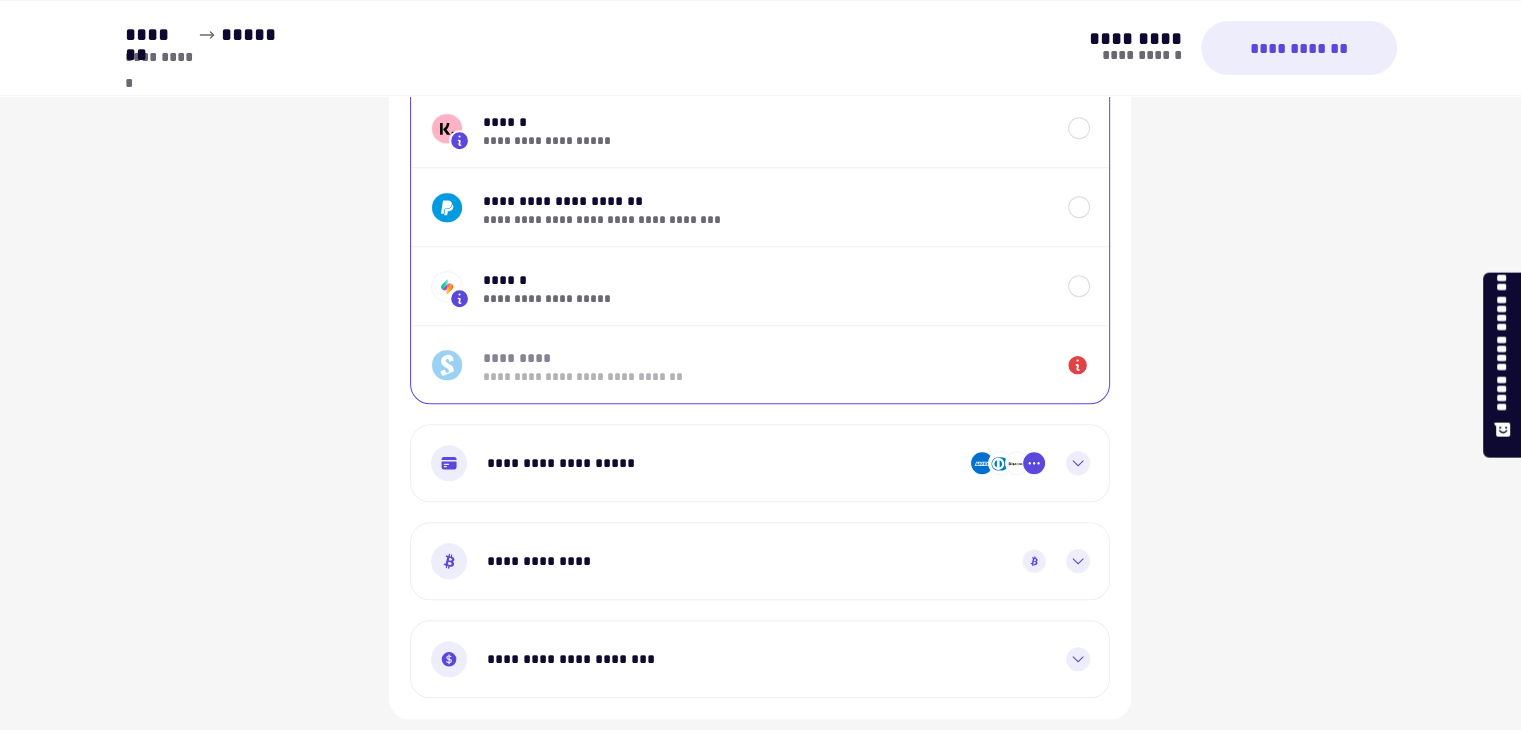 scroll, scrollTop: 1697, scrollLeft: 0, axis: vertical 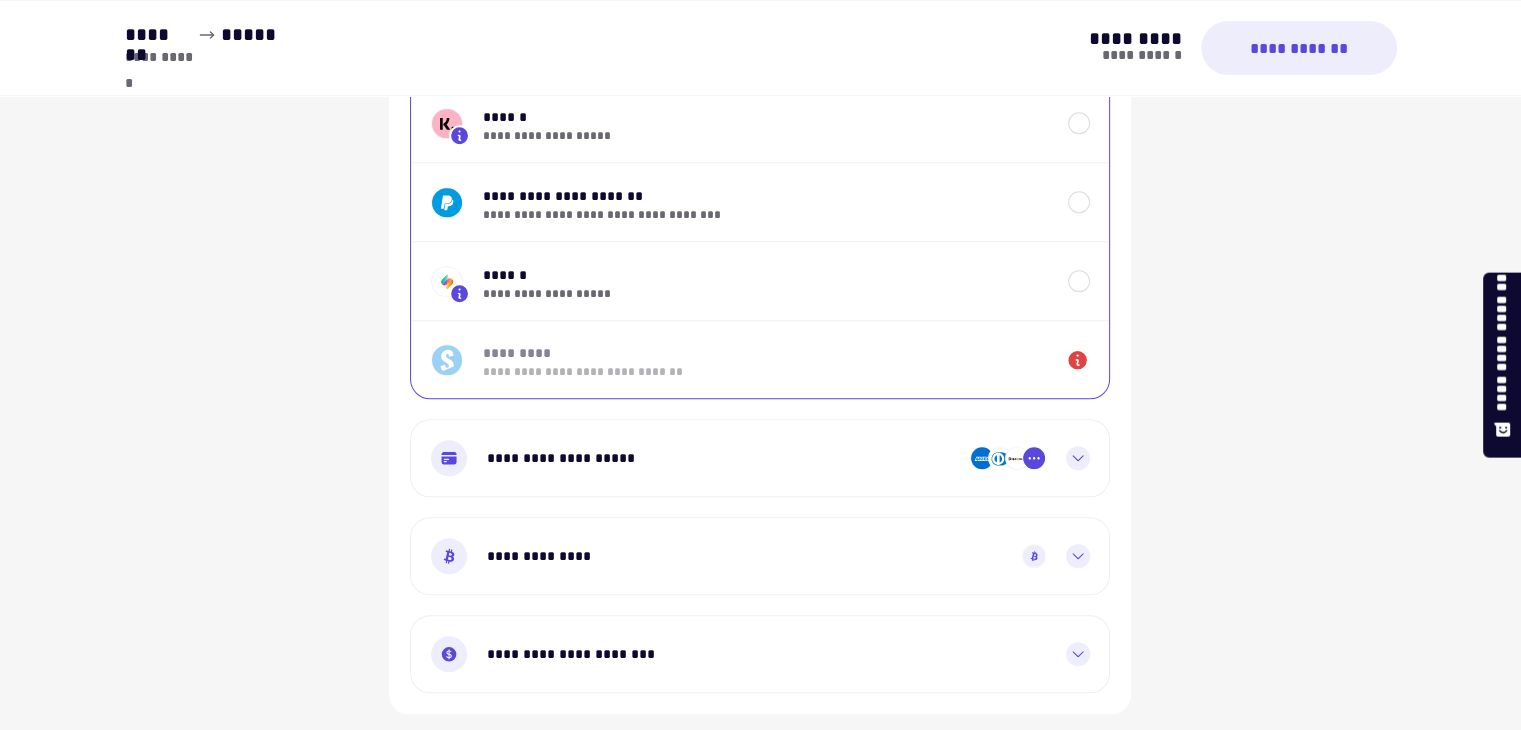 click on "**********" at bounding box center [760, 458] 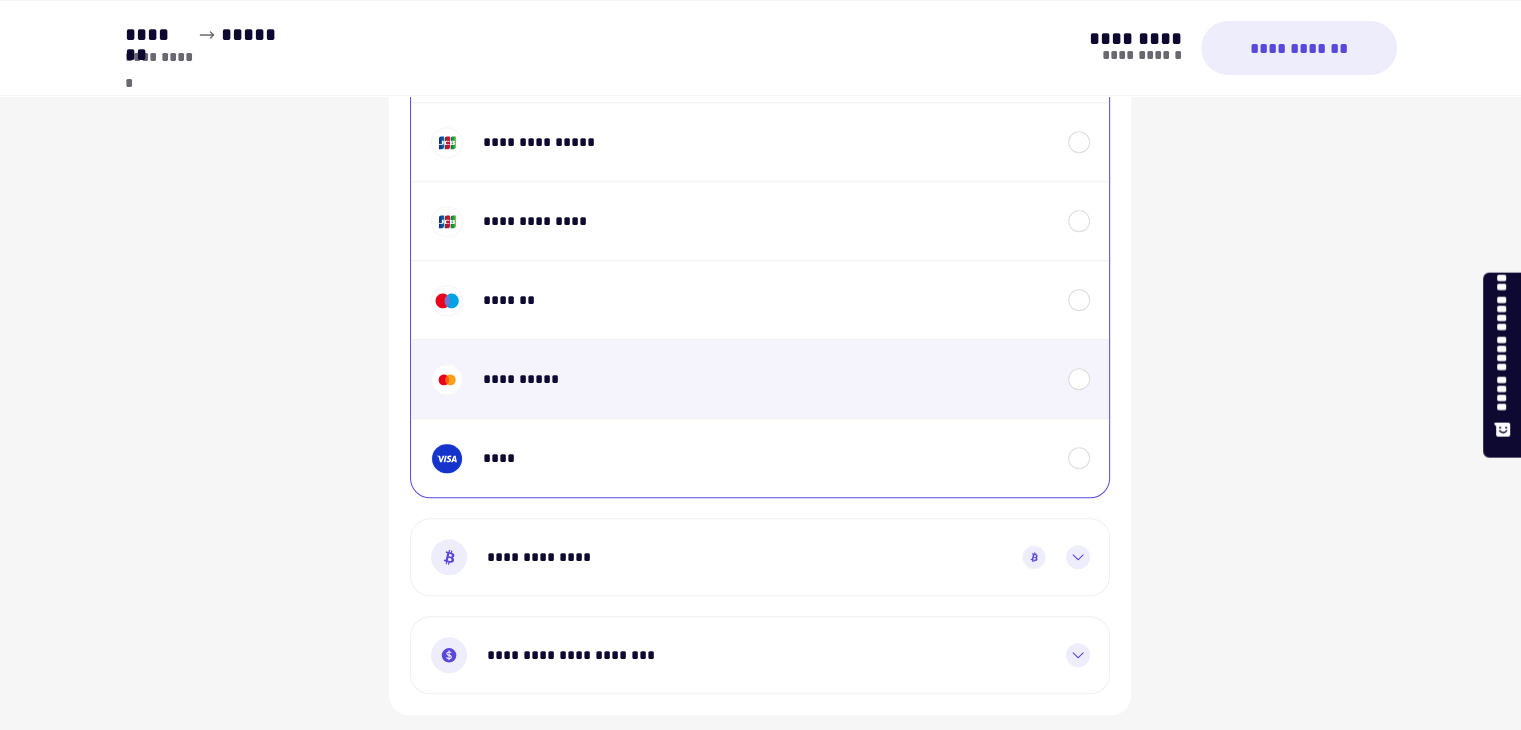 click on "**********" at bounding box center (760, 378) 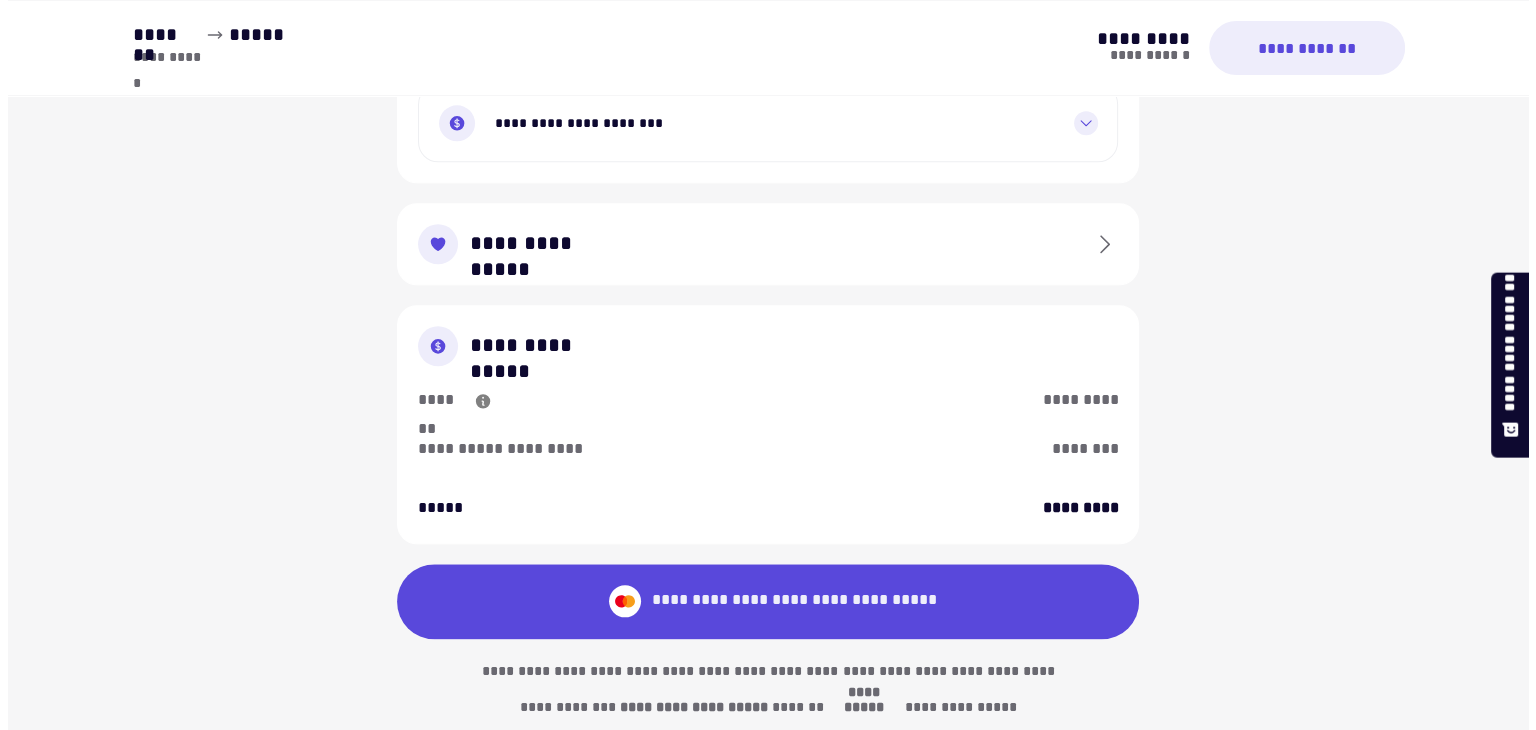 scroll, scrollTop: 2244, scrollLeft: 0, axis: vertical 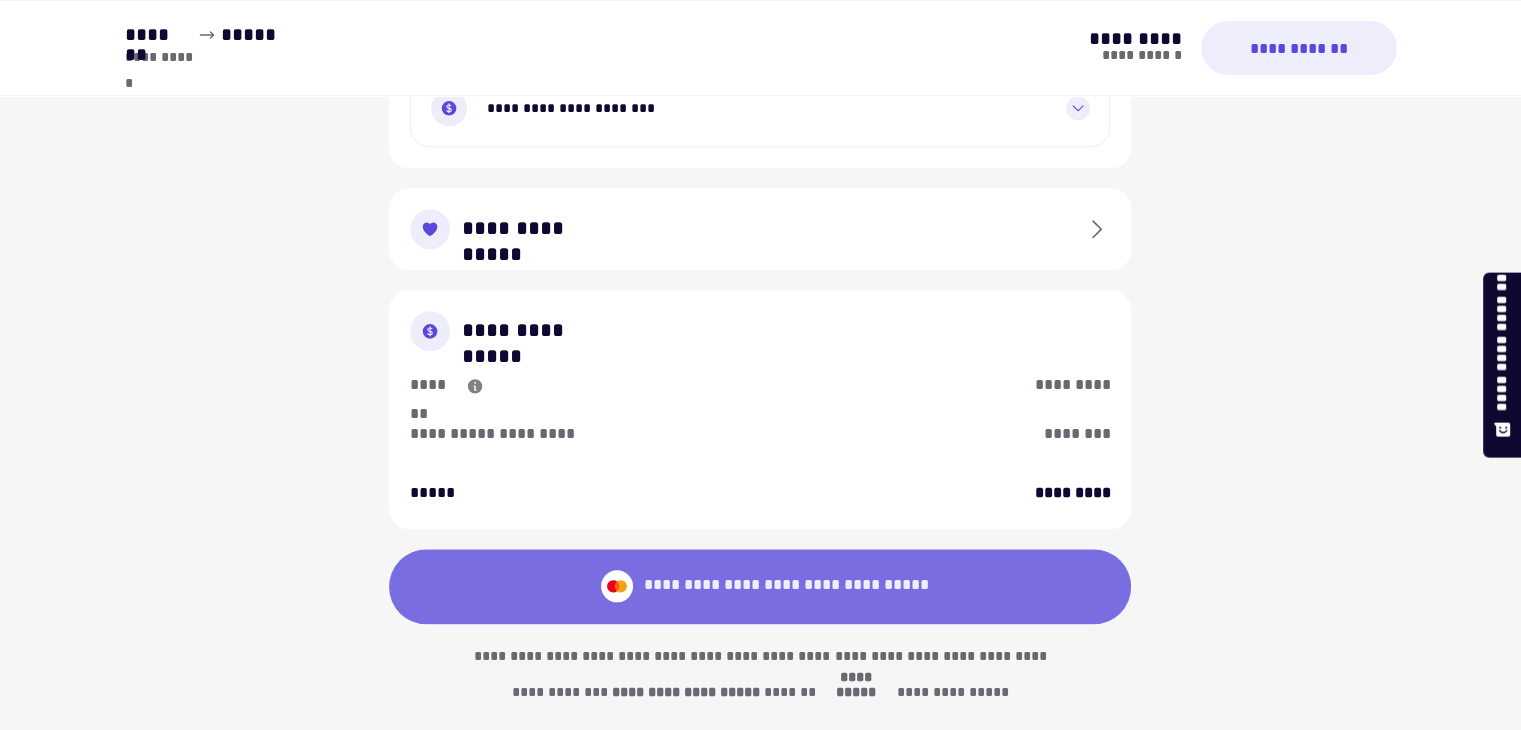 click on "**********" at bounding box center (786, 586) 